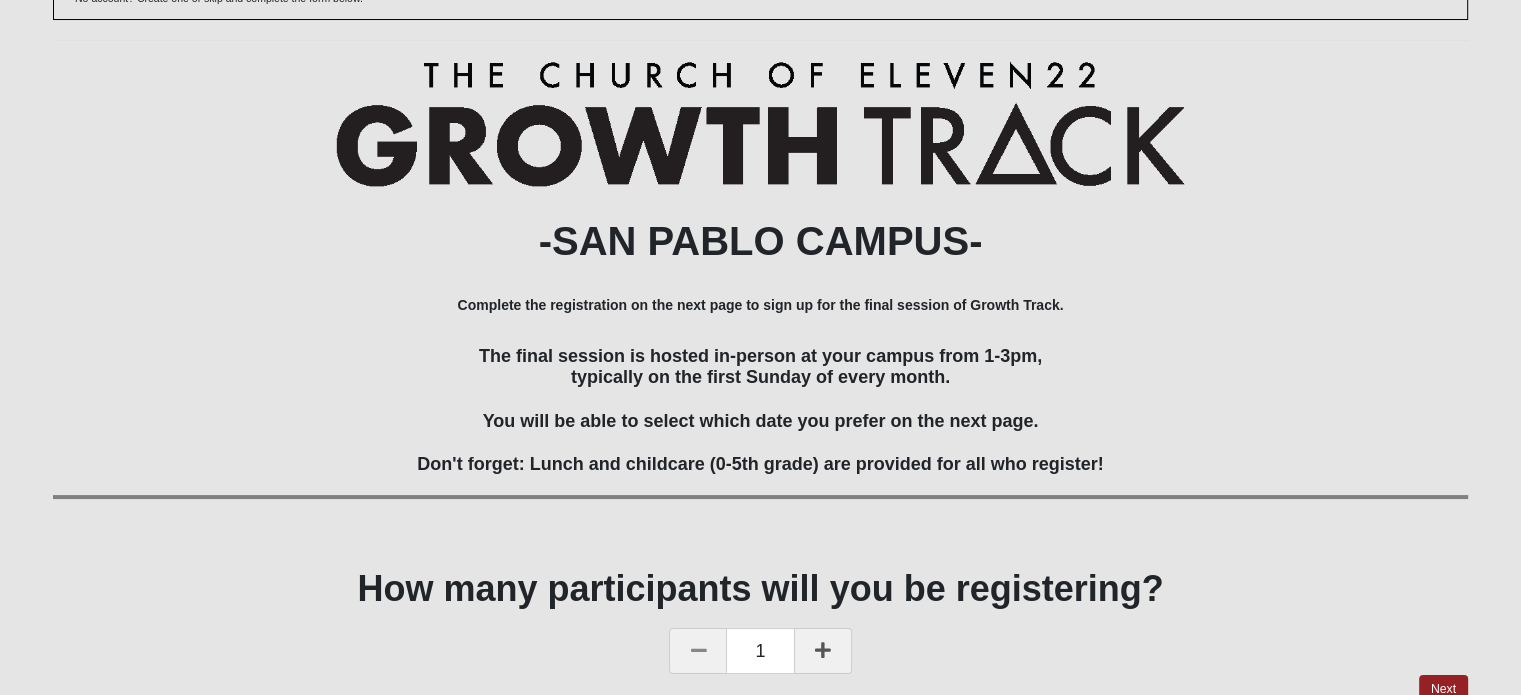 scroll, scrollTop: 258, scrollLeft: 0, axis: vertical 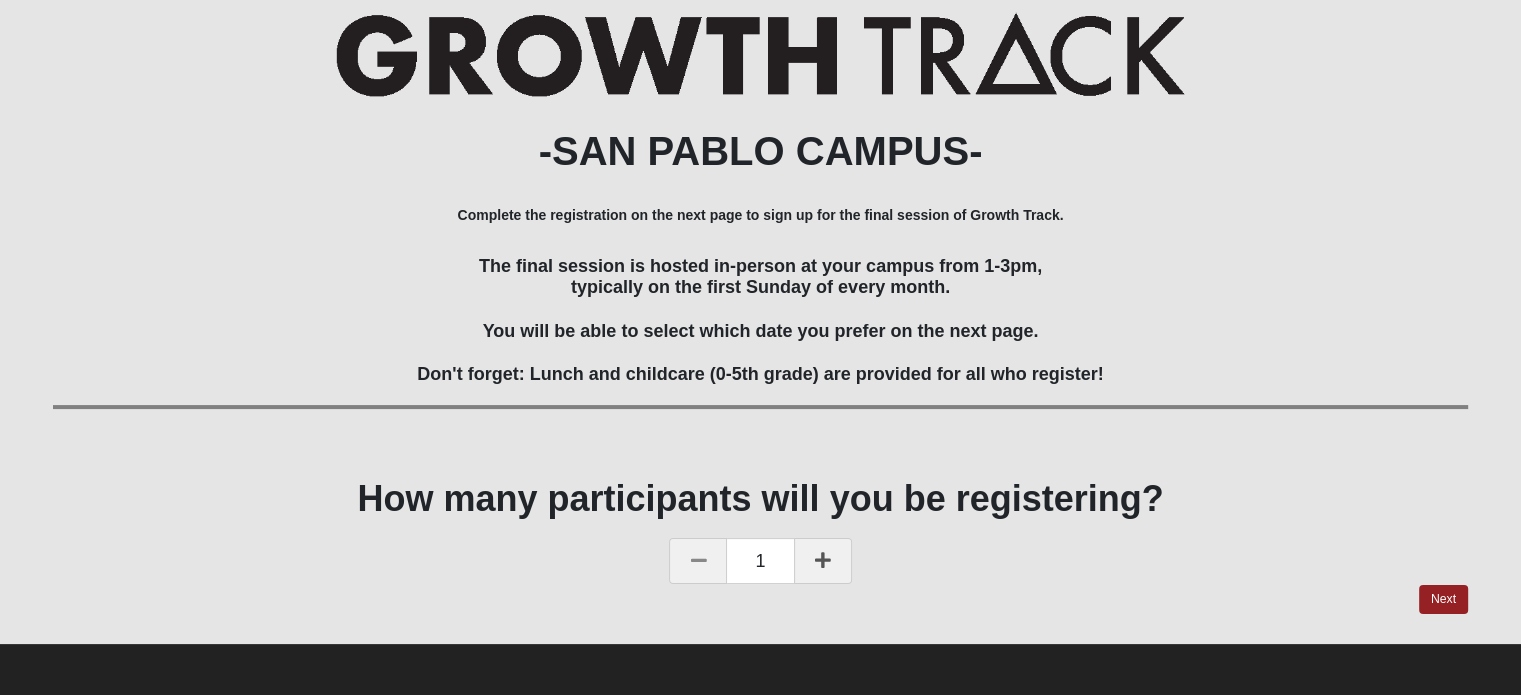 click at bounding box center [823, 561] 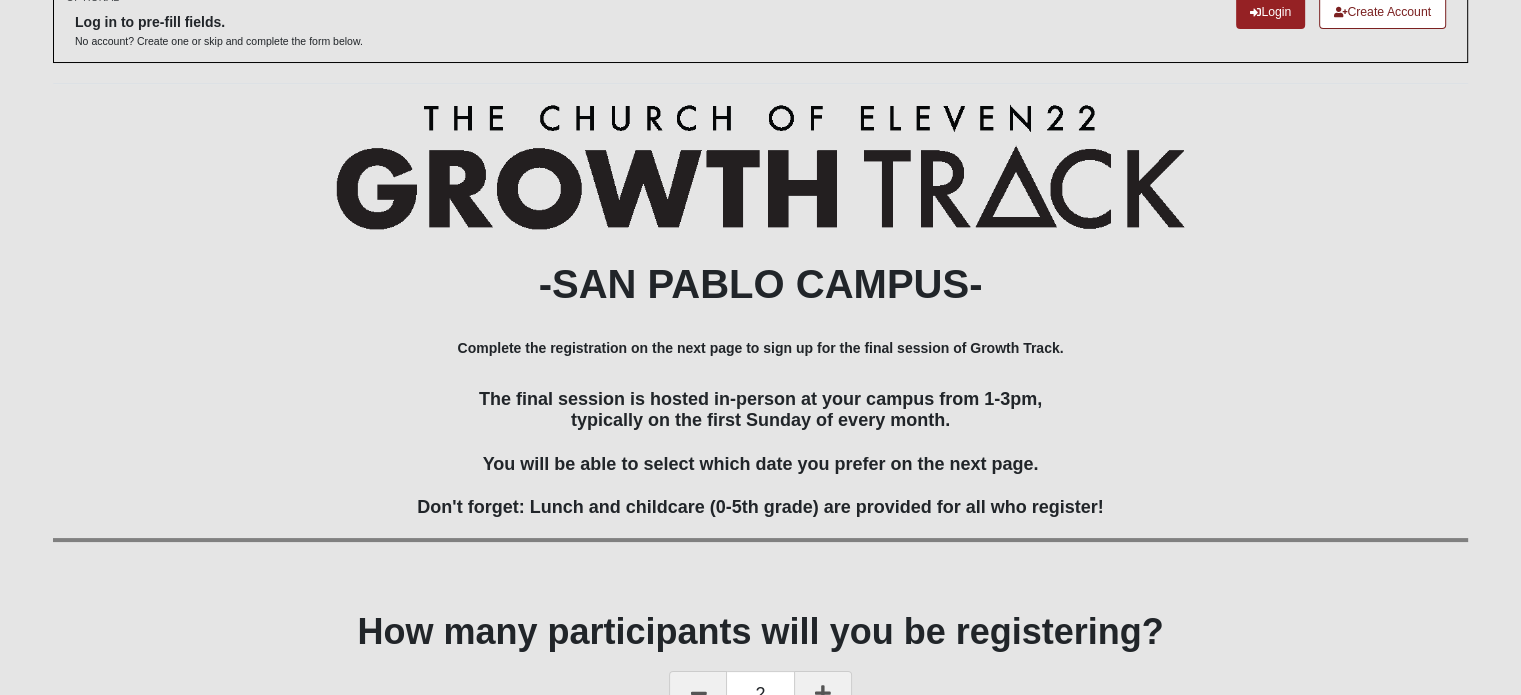 scroll, scrollTop: 258, scrollLeft: 0, axis: vertical 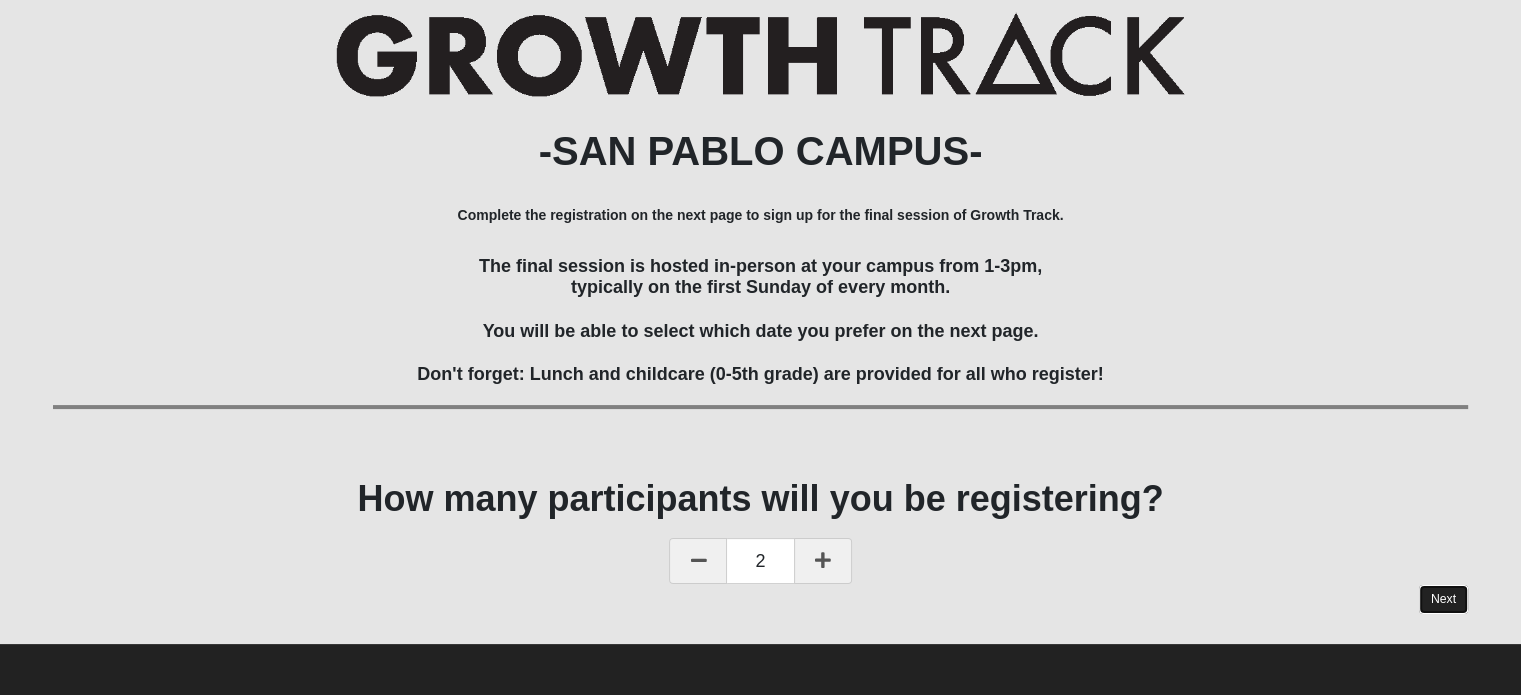 click on "Next" at bounding box center [1443, 599] 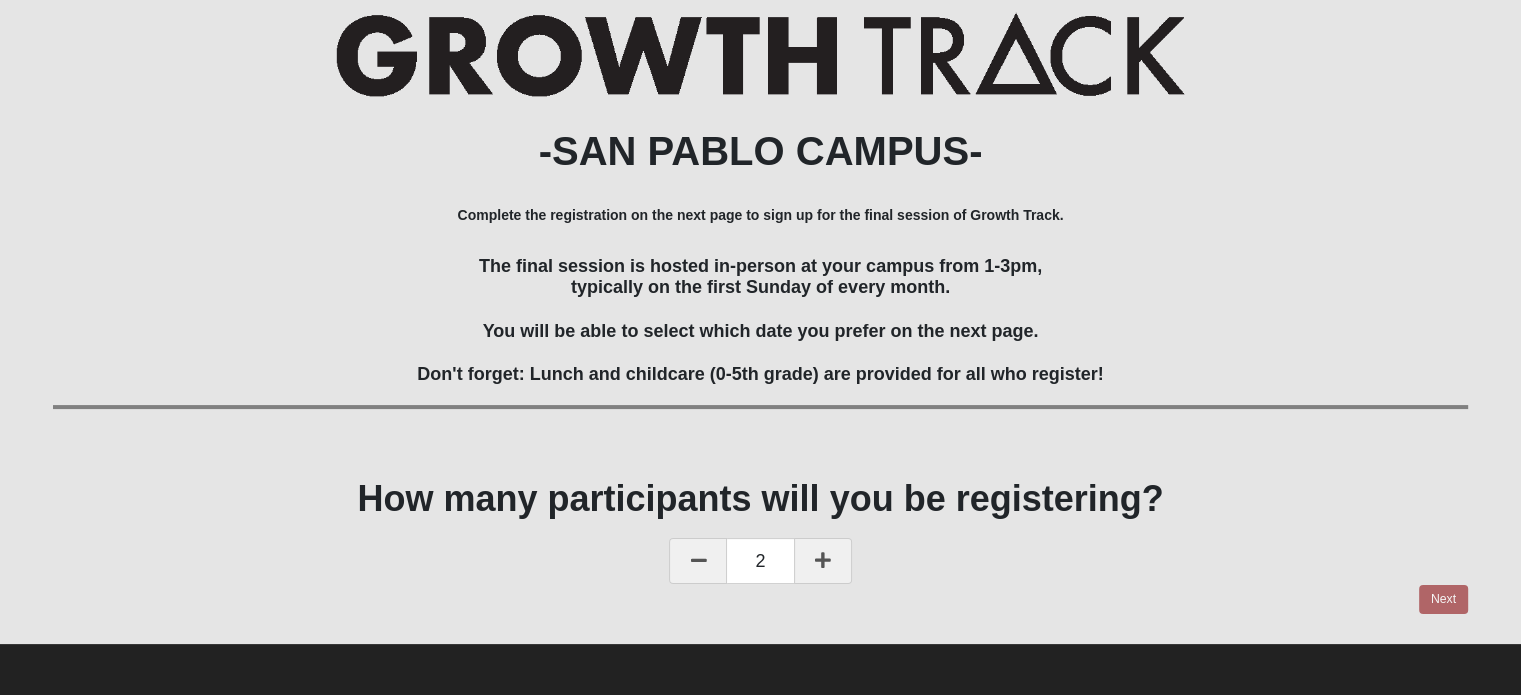 scroll, scrollTop: 0, scrollLeft: 0, axis: both 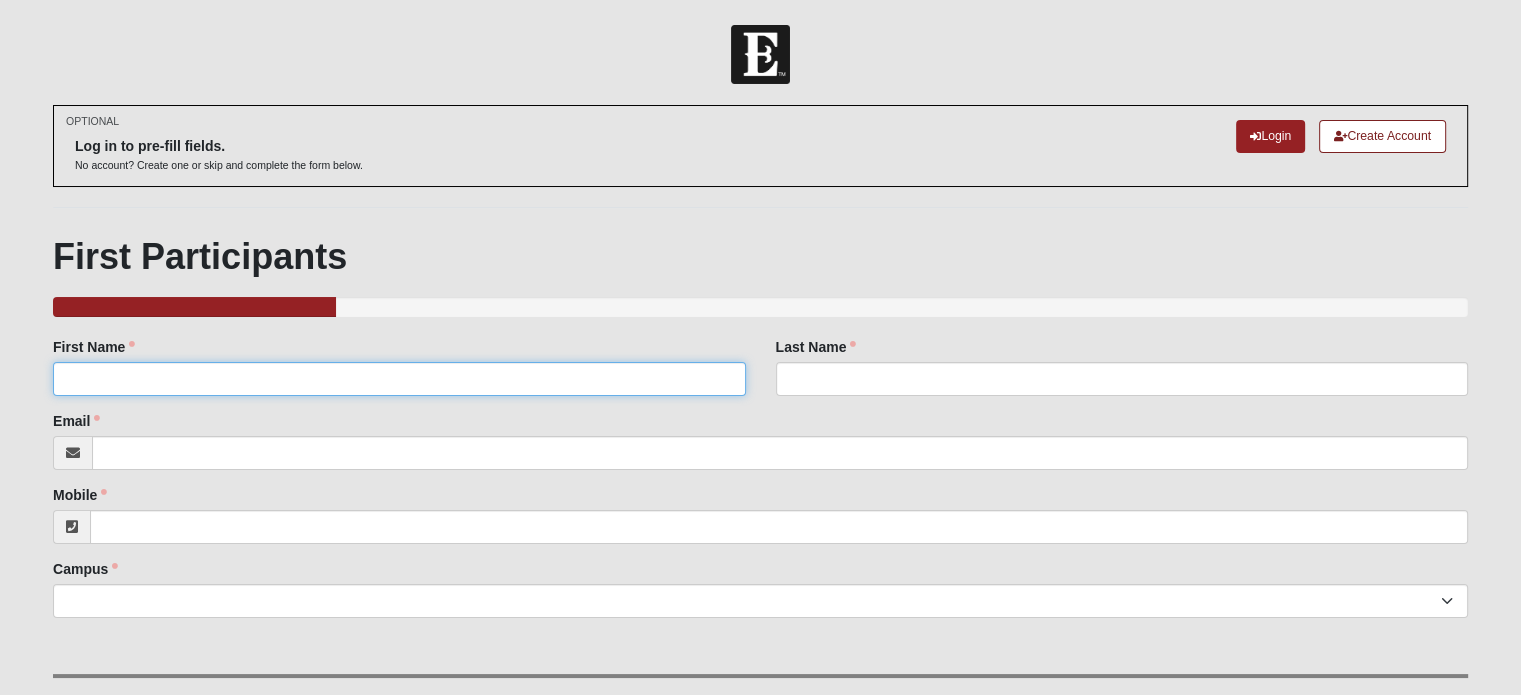 click on "First Name" at bounding box center (399, 379) 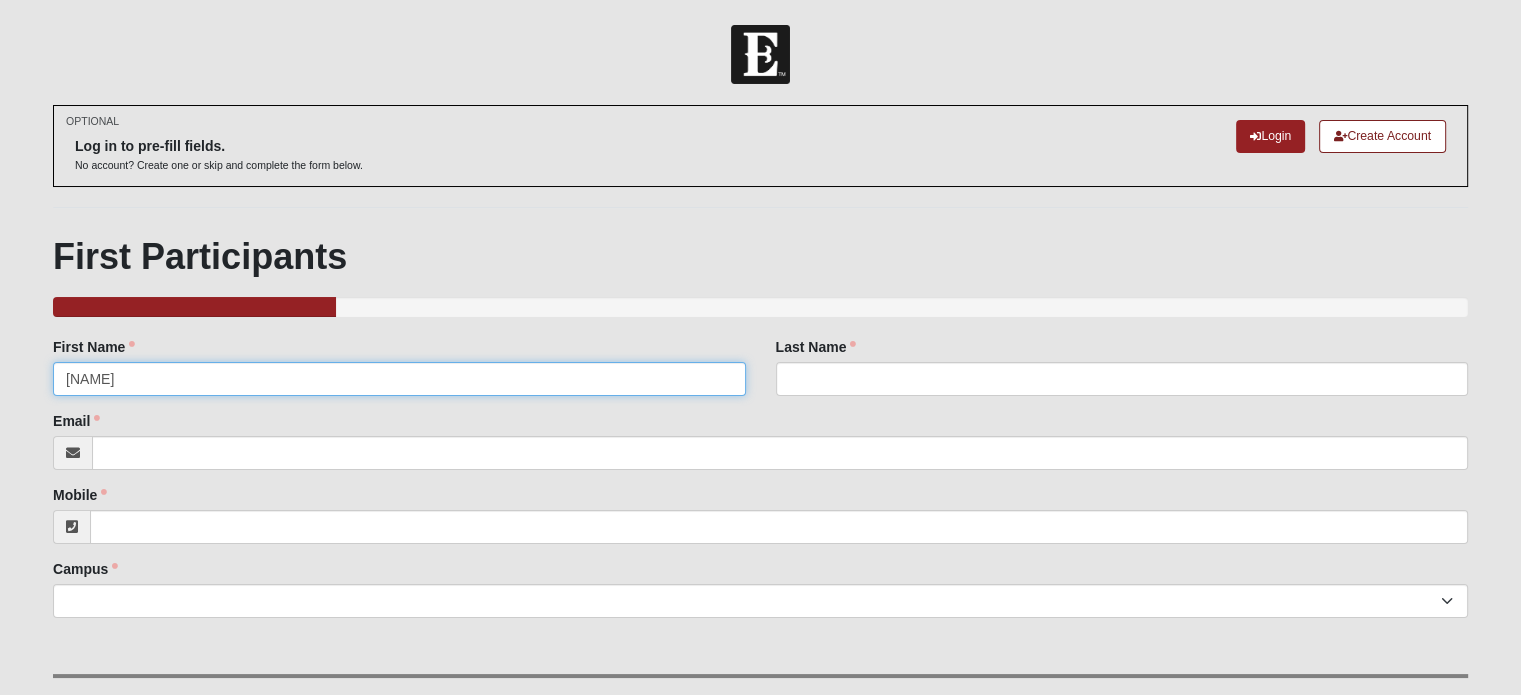 type on "[NAME]" 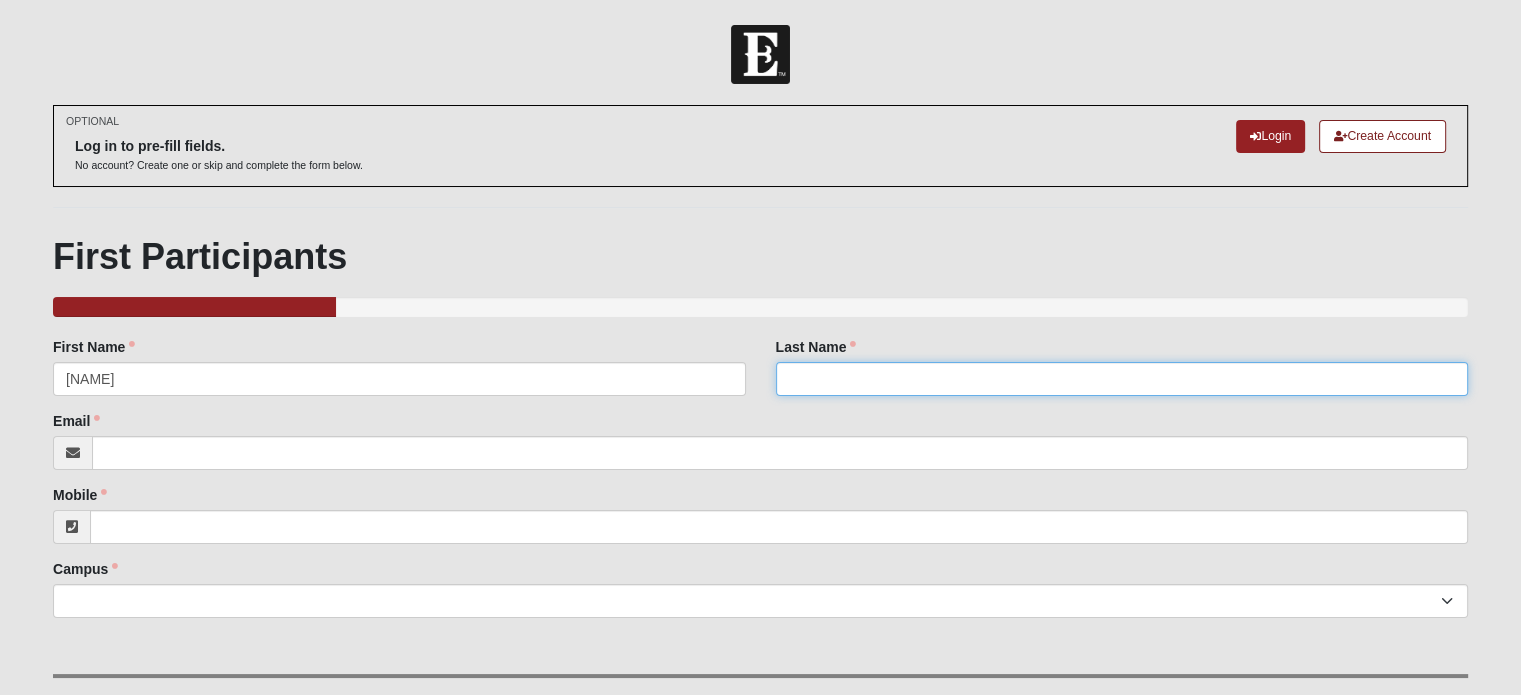 click on "Last Name" at bounding box center [1122, 379] 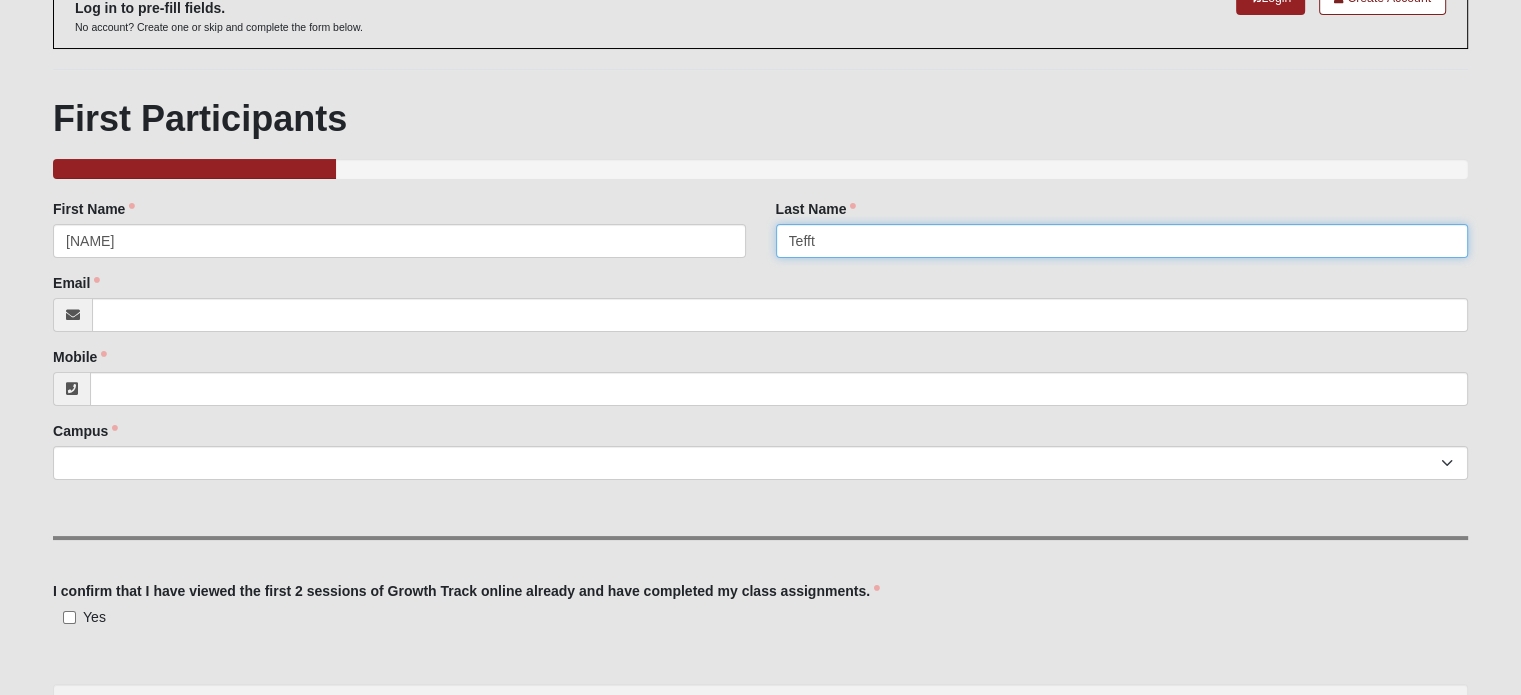 scroll, scrollTop: 144, scrollLeft: 0, axis: vertical 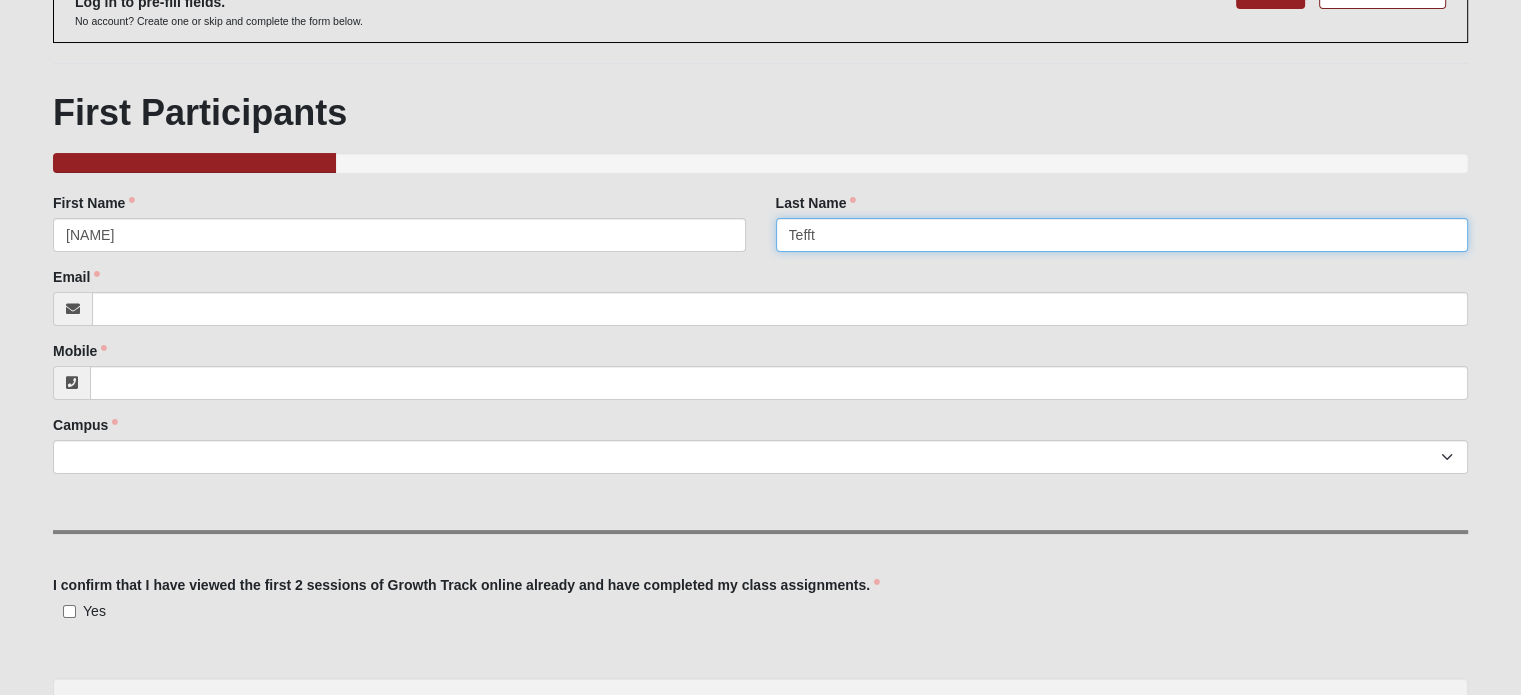 type on "Tefft" 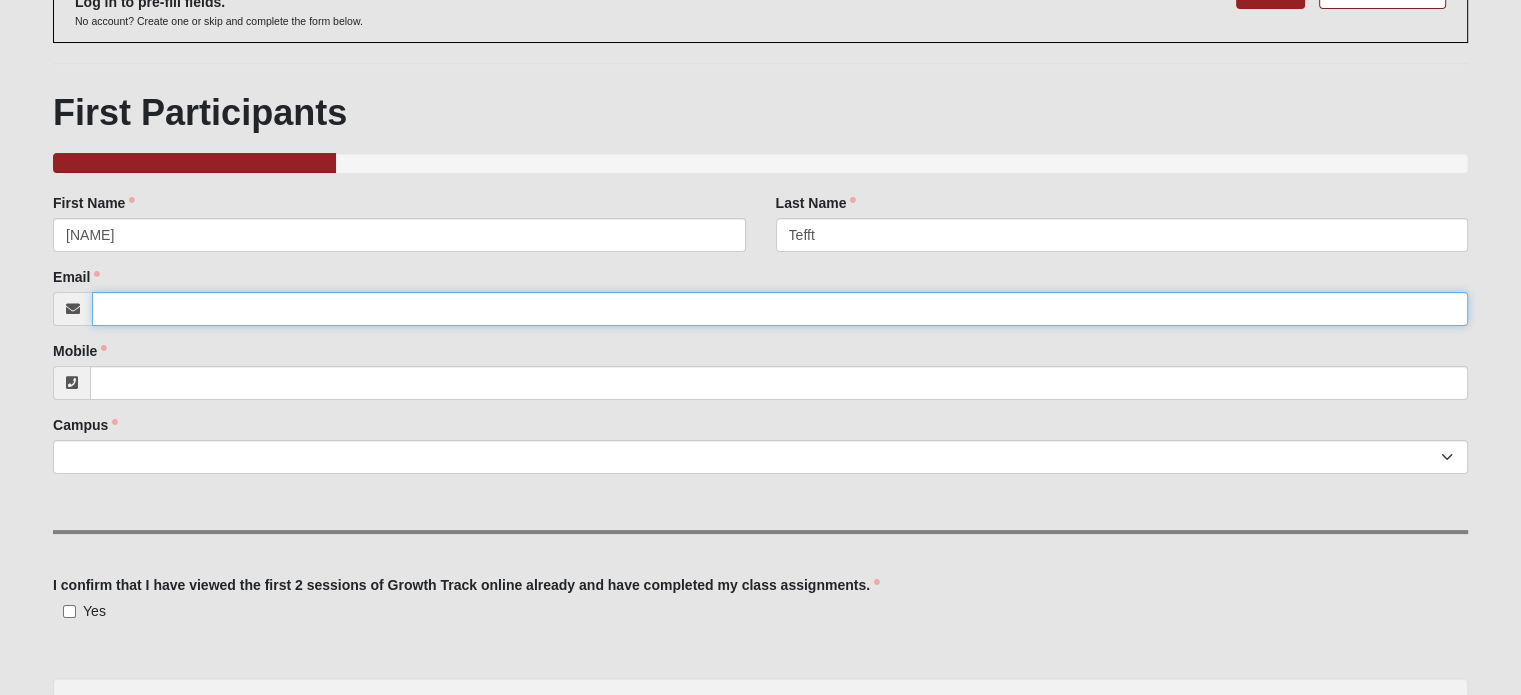 click on "Email" at bounding box center [780, 309] 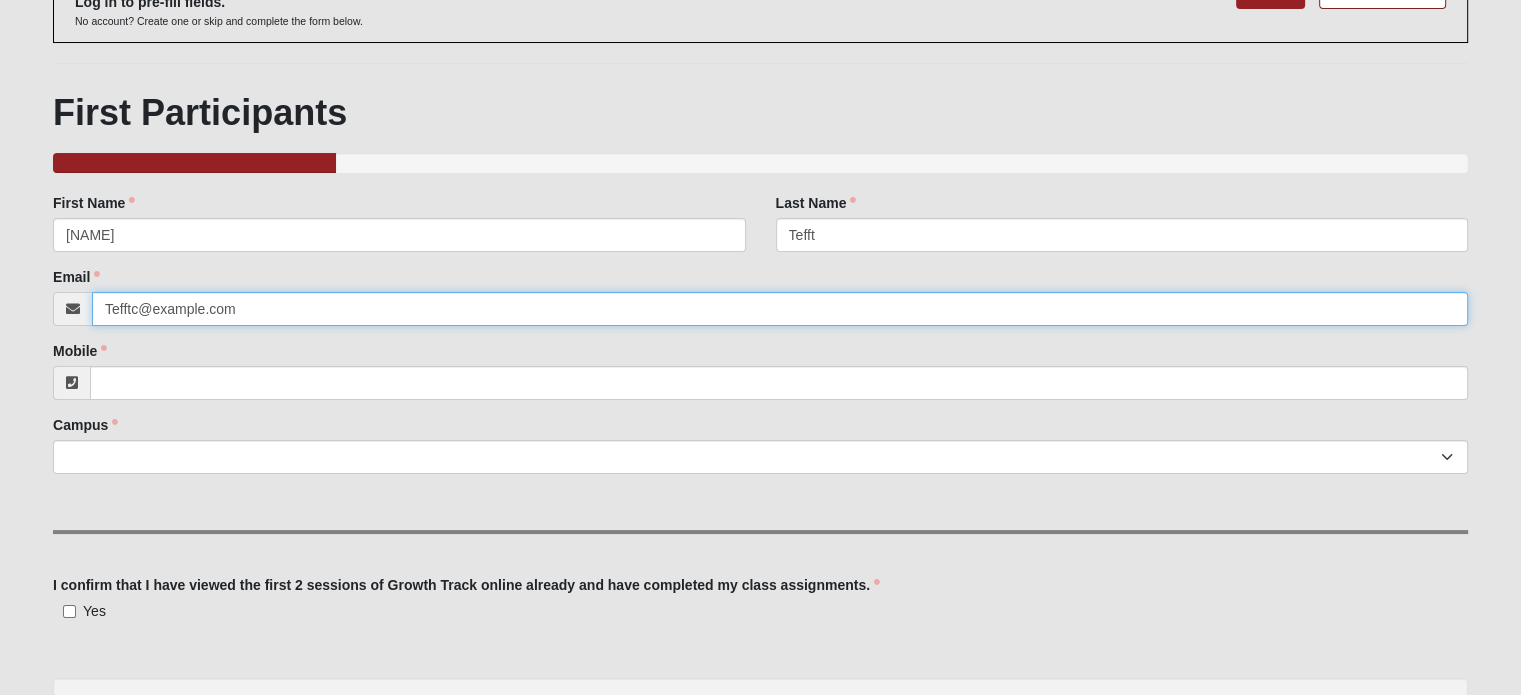 type on "Tefftc@example.com" 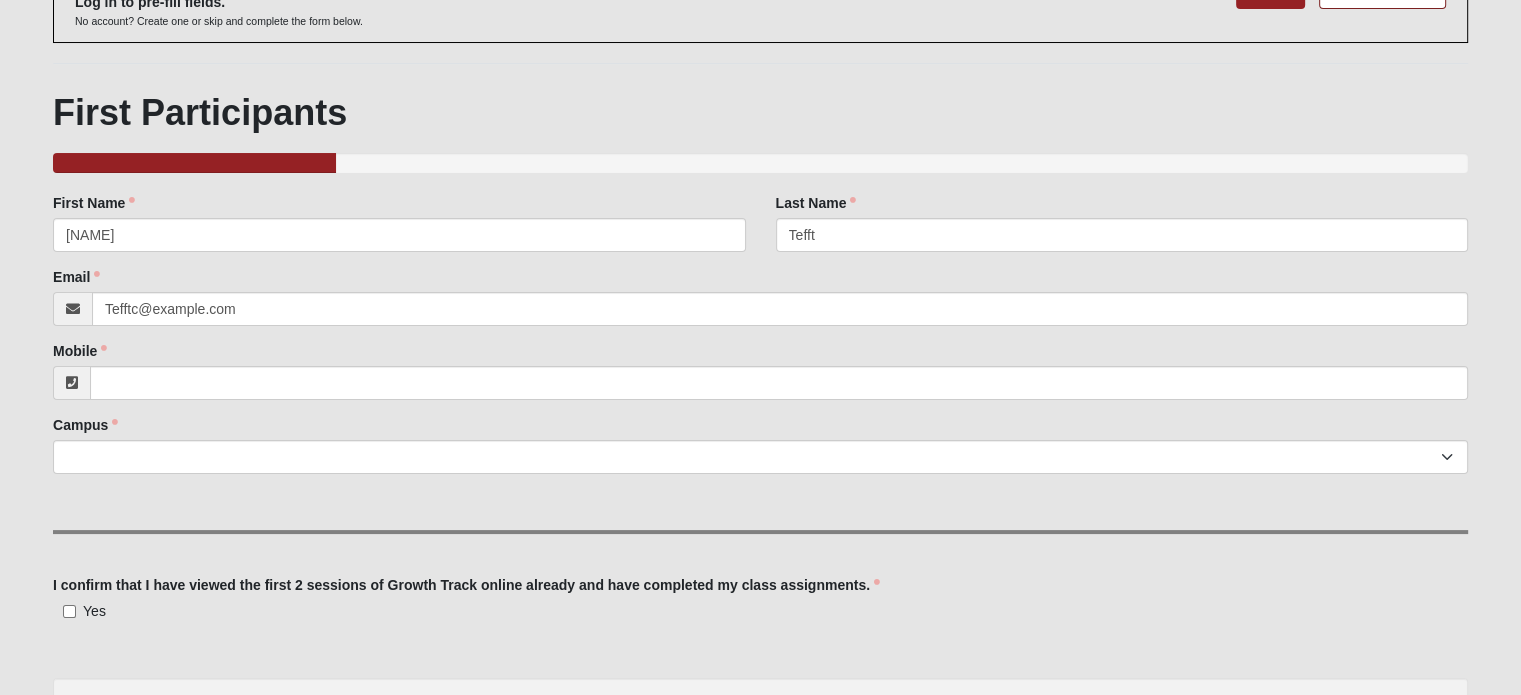 click on "Mobile
Mobile is required." at bounding box center (760, 370) 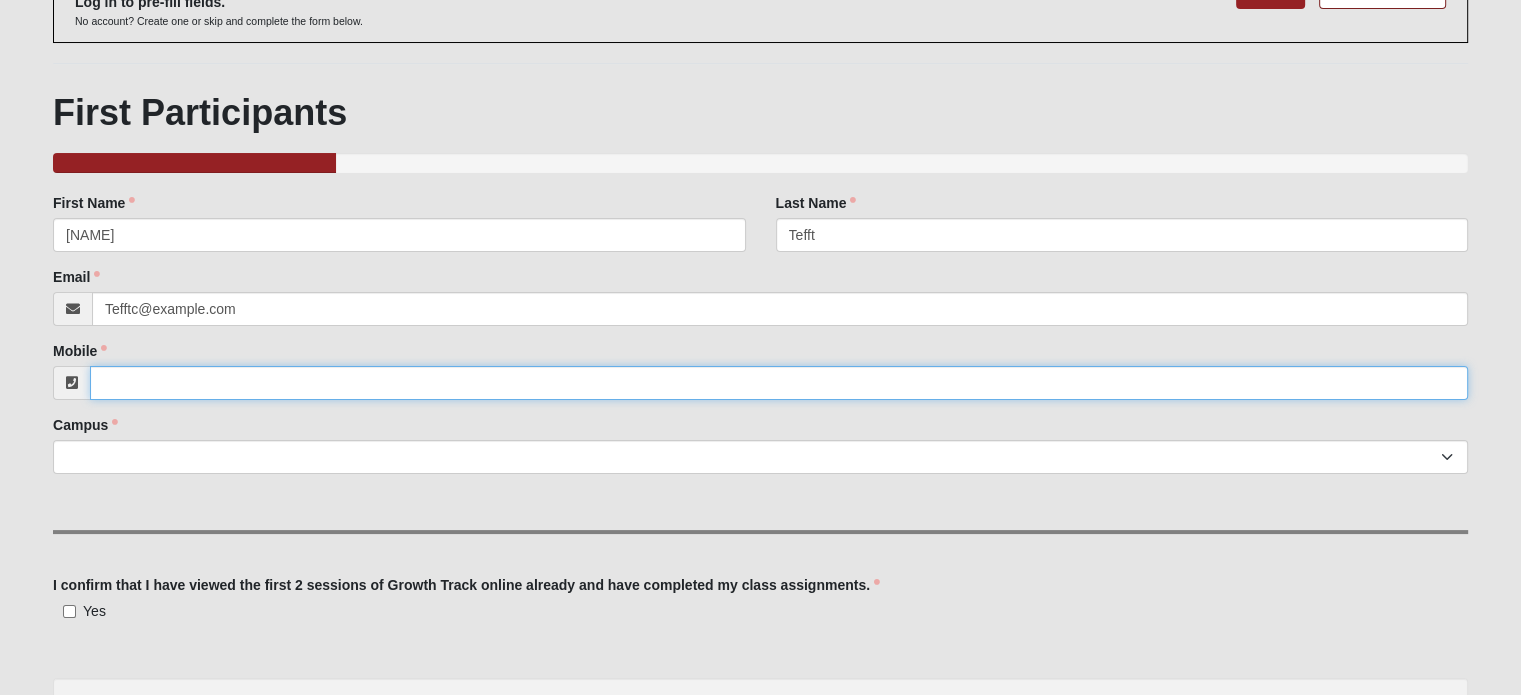 click on "Mobile" at bounding box center [779, 383] 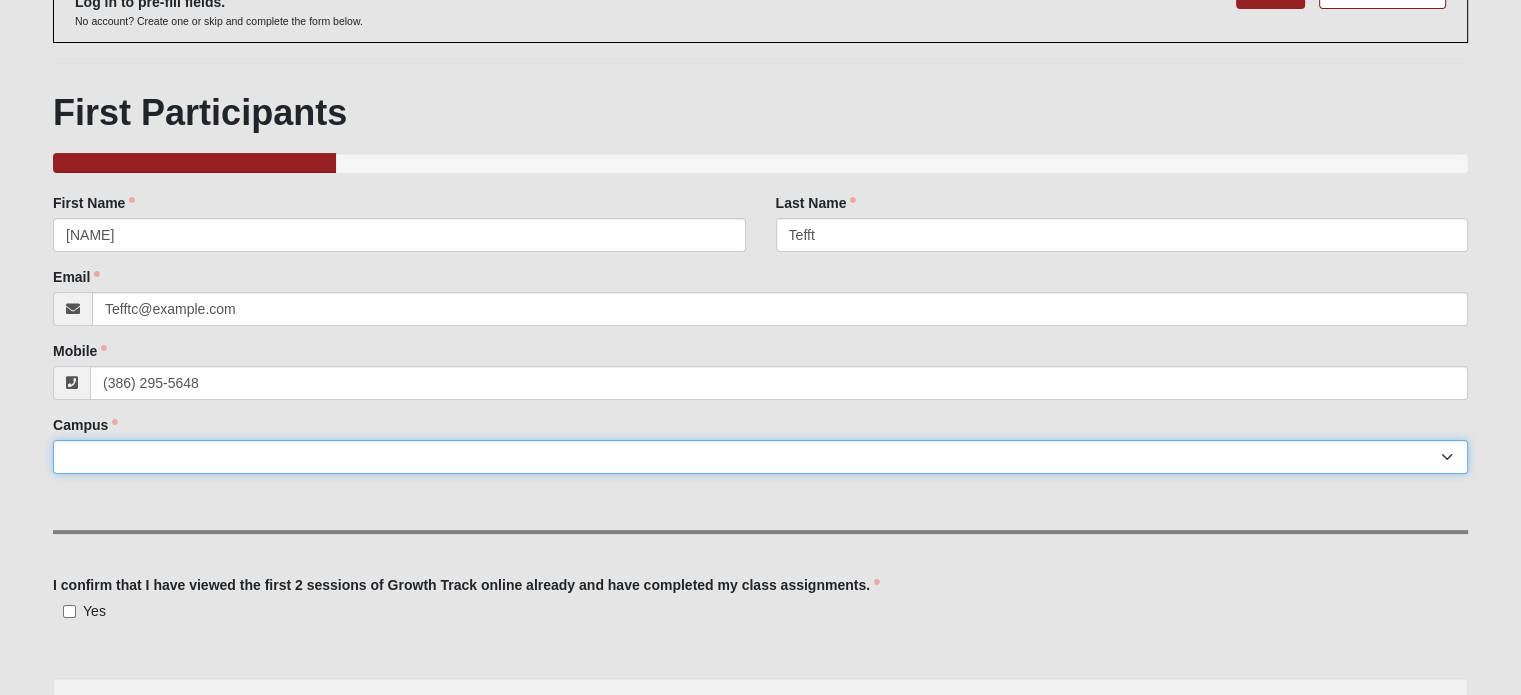 type on "(386) 295-5648" 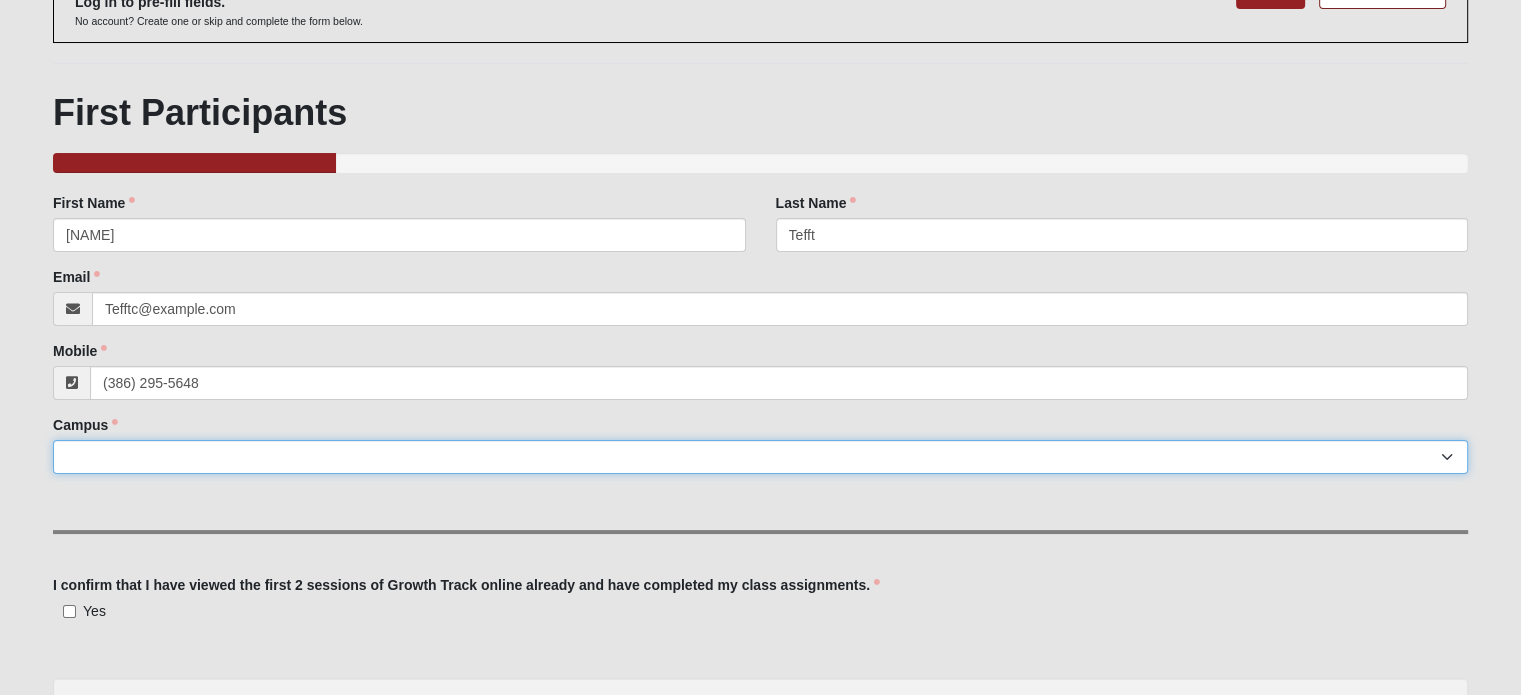 select on "3" 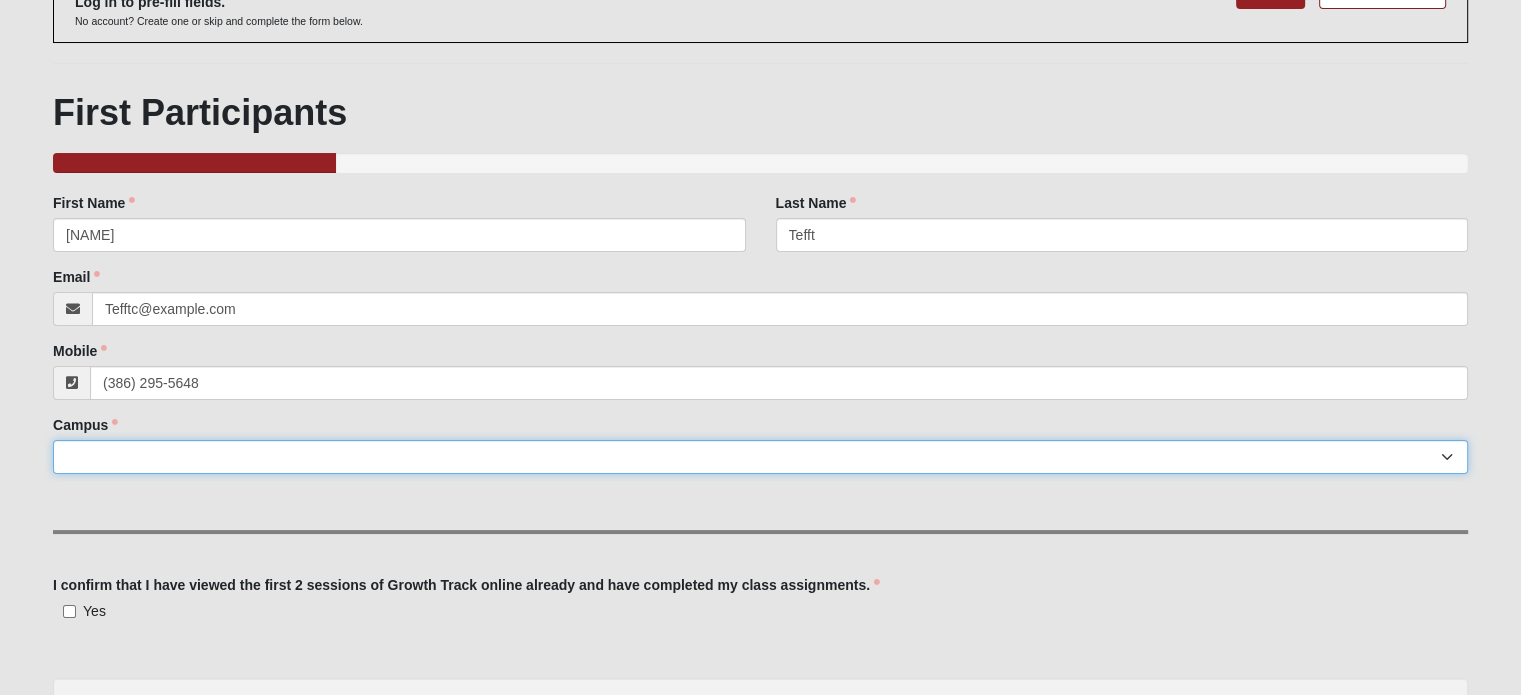 click on "Arlington
Baymeadows
Eleven22 Online
Fleming Island
Jesup
Mandarin
North Jax
Orange Park
Outpost
Palatka (Coming Soon)
Ponte Vedra
San Pablo
St. Johns
St. Augustine (Coming Soon)
Wildlight
NONE" at bounding box center [760, 457] 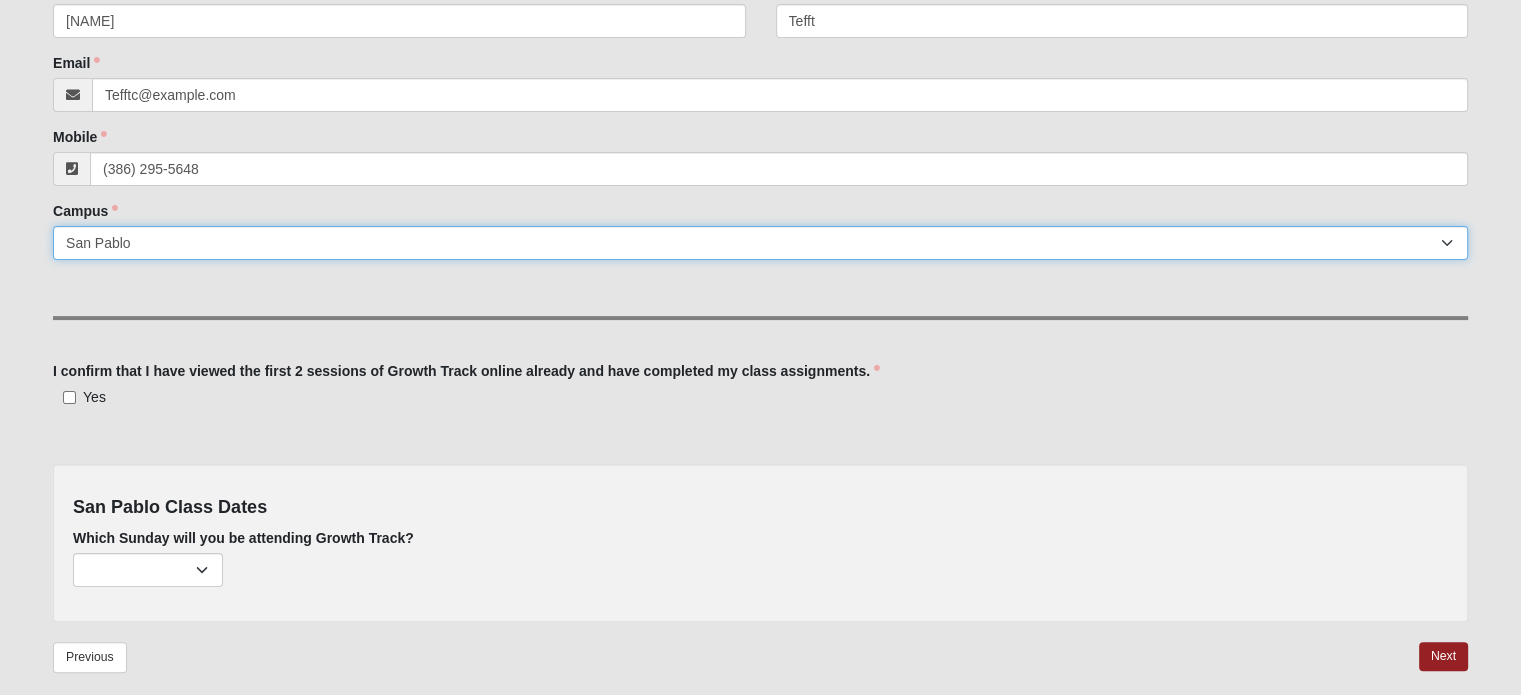 scroll, scrollTop: 383, scrollLeft: 0, axis: vertical 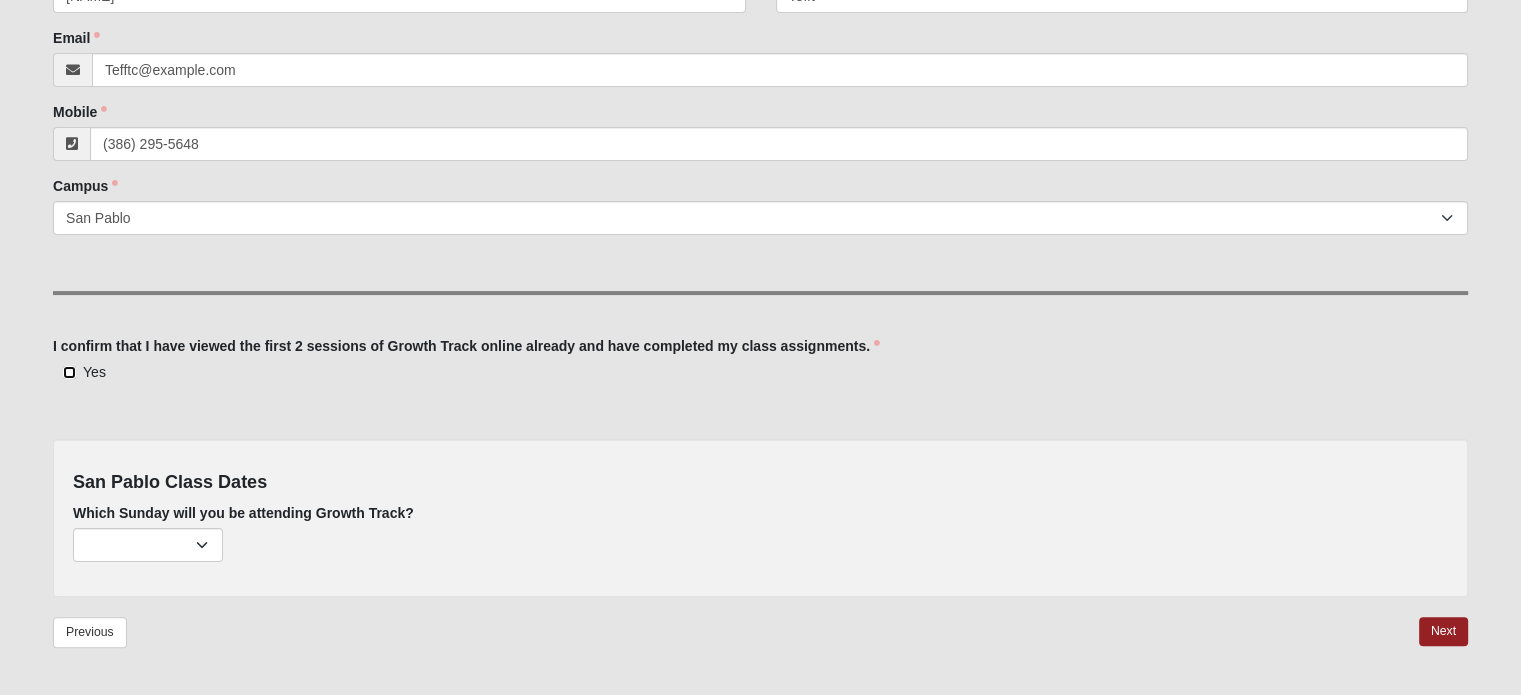 click on "Yes" at bounding box center [69, 372] 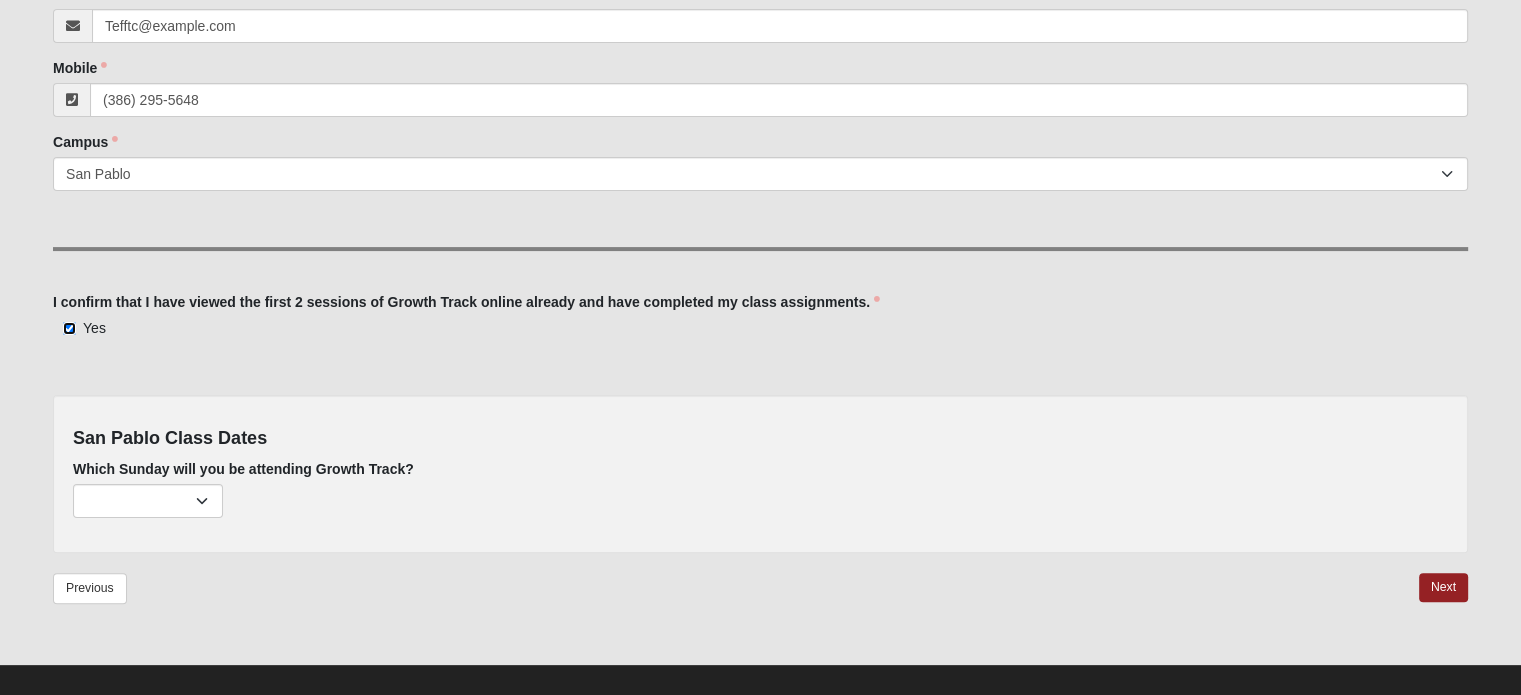 scroll, scrollTop: 445, scrollLeft: 0, axis: vertical 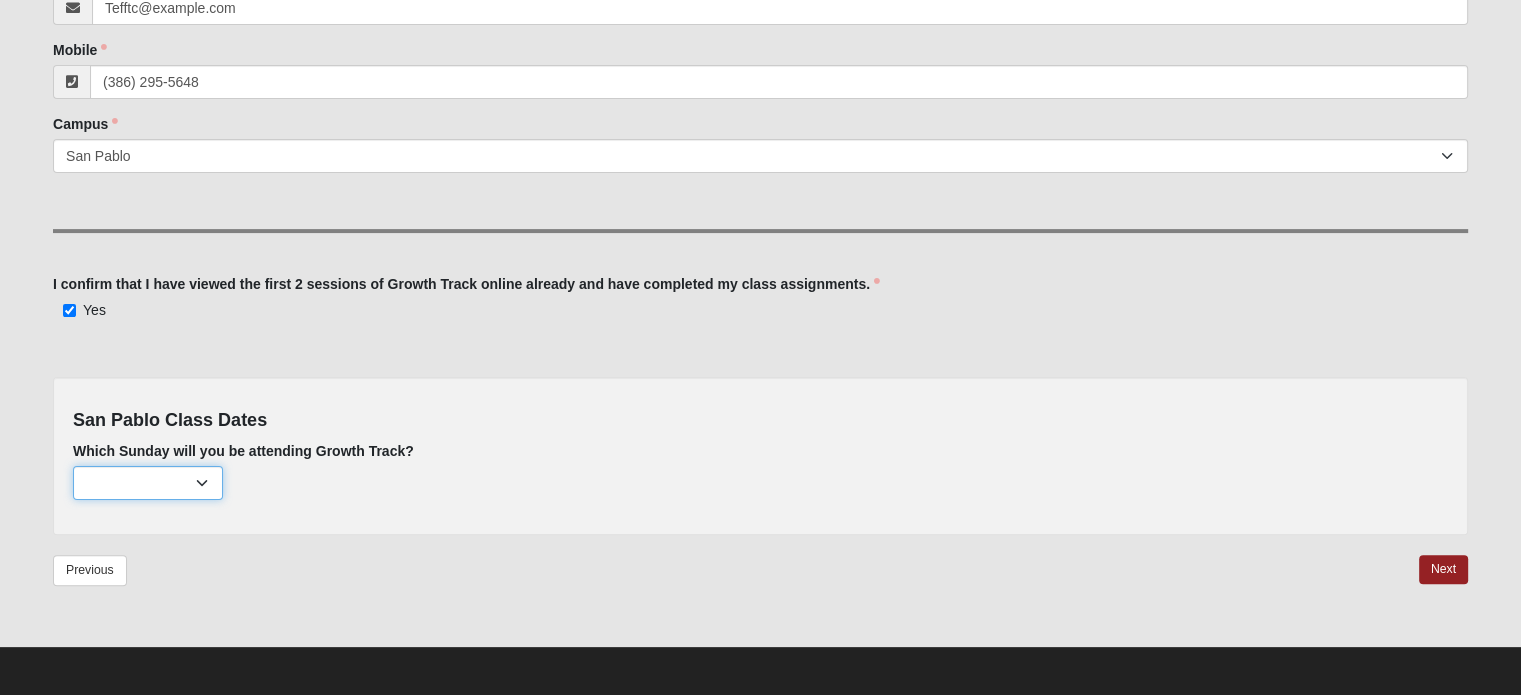 click on "[MONTH] [DAY]rd (173 remaining)
[MONTH] [DAY]th (216 remaining)
[MONTH] [DAY]th (224 remaining)
[MONTH] [DAY]nd (225 remaining)
[MONTH] [DAY]th (225 remaining)" at bounding box center (148, 483) 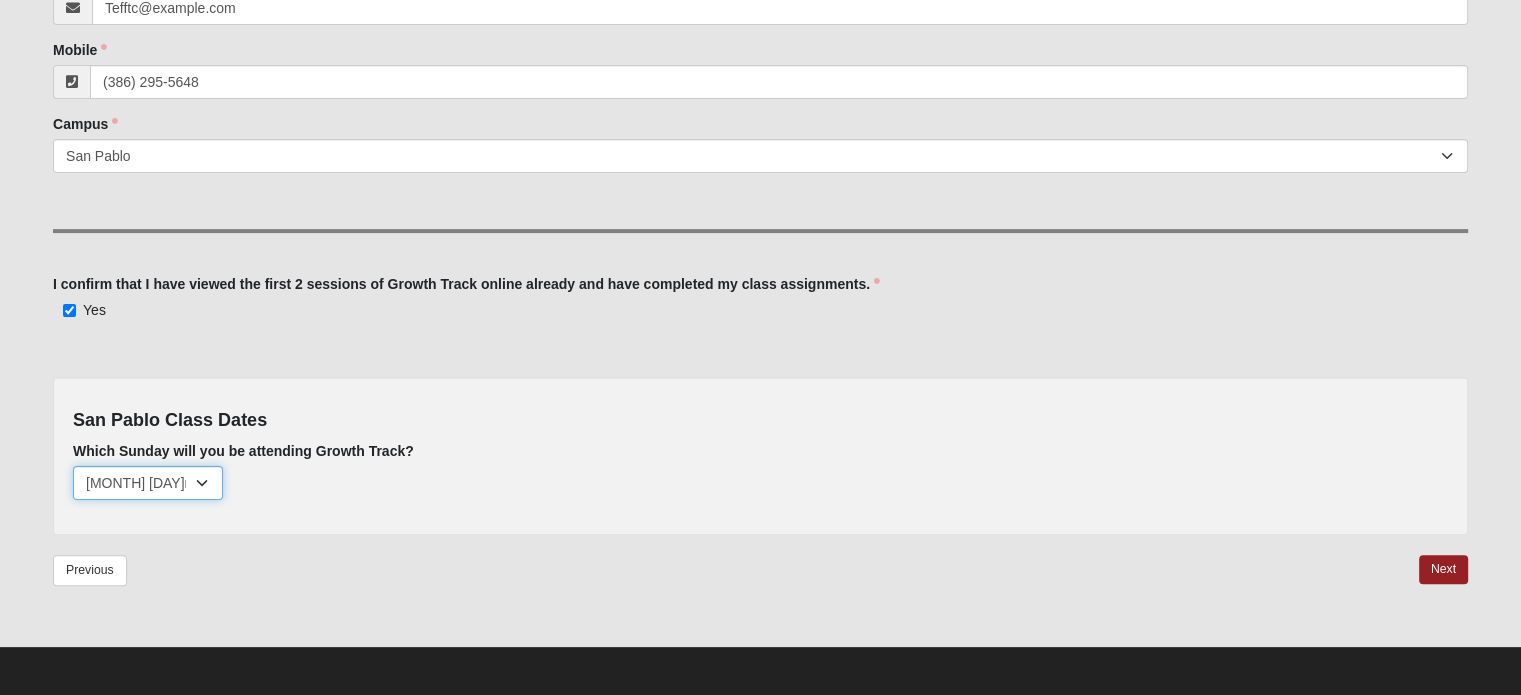 click on "[MONTH] [DAY]rd (173 remaining)
[MONTH] [DAY]th (216 remaining)
[MONTH] [DAY]th (224 remaining)
[MONTH] [DAY]nd (225 remaining)
[MONTH] [DAY]th (225 remaining)" at bounding box center (148, 483) 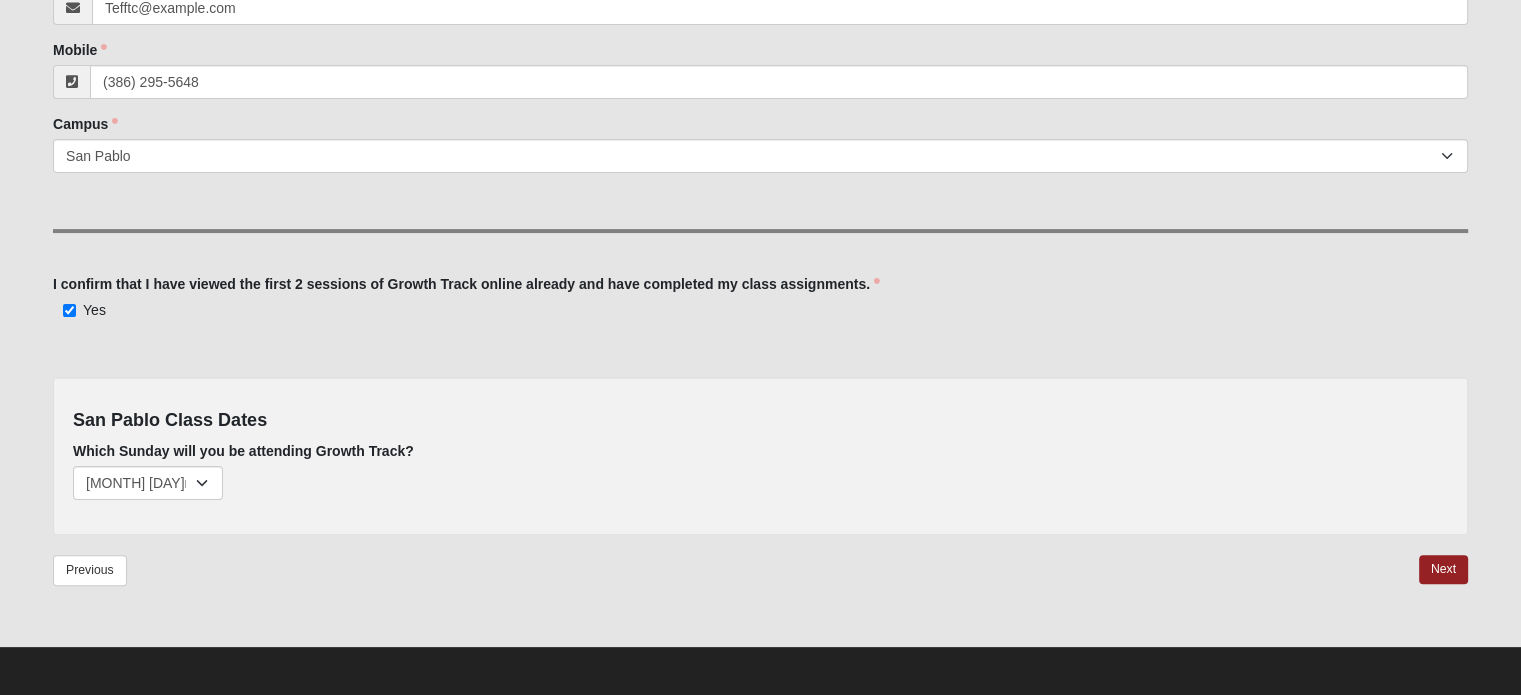 click on "[MONTH] [DAY]rd (173 remaining)
[MONTH] [DAY]th (216 remaining)
[MONTH] [DAY]th (224 remaining)
[MONTH] [DAY]nd (225 remaining)
[MONTH] [DAY]th (225 remaining)" at bounding box center (760, 483) 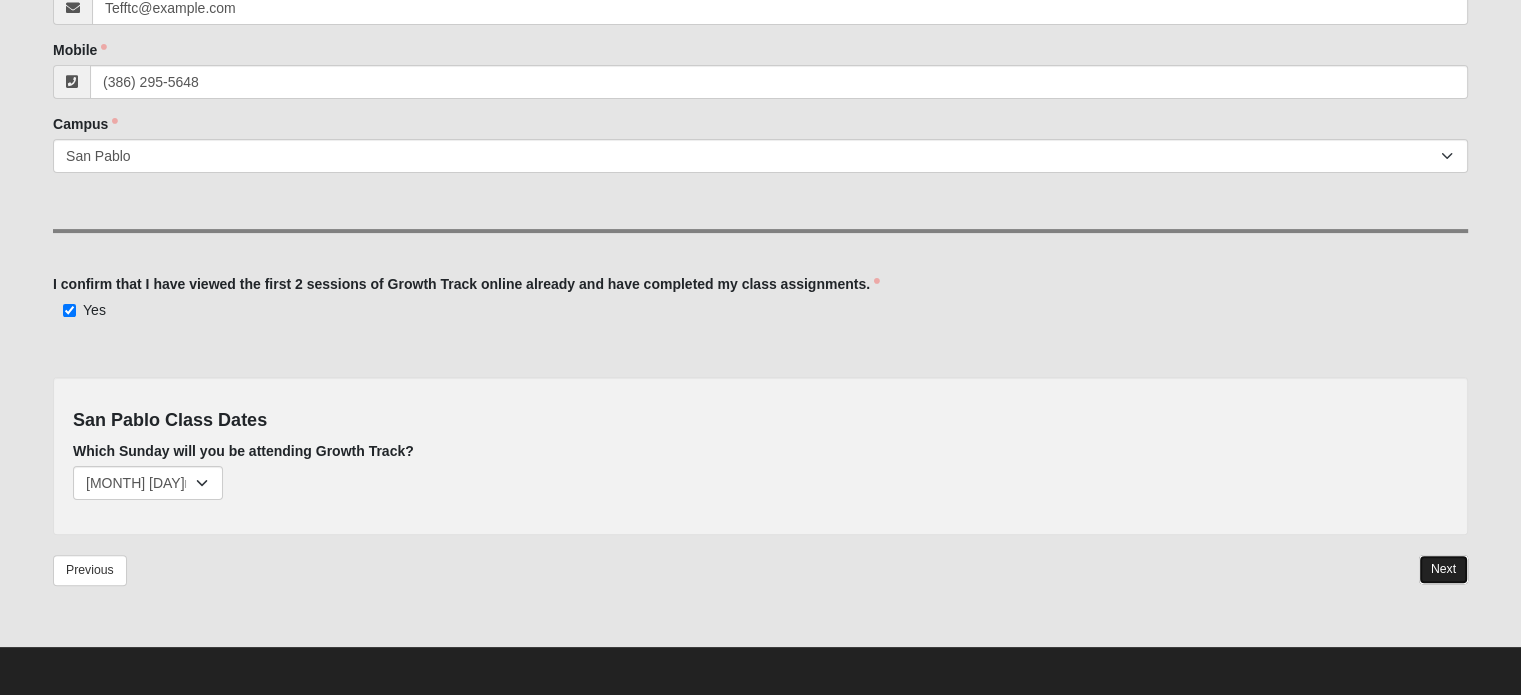 click on "Next" at bounding box center [1443, 569] 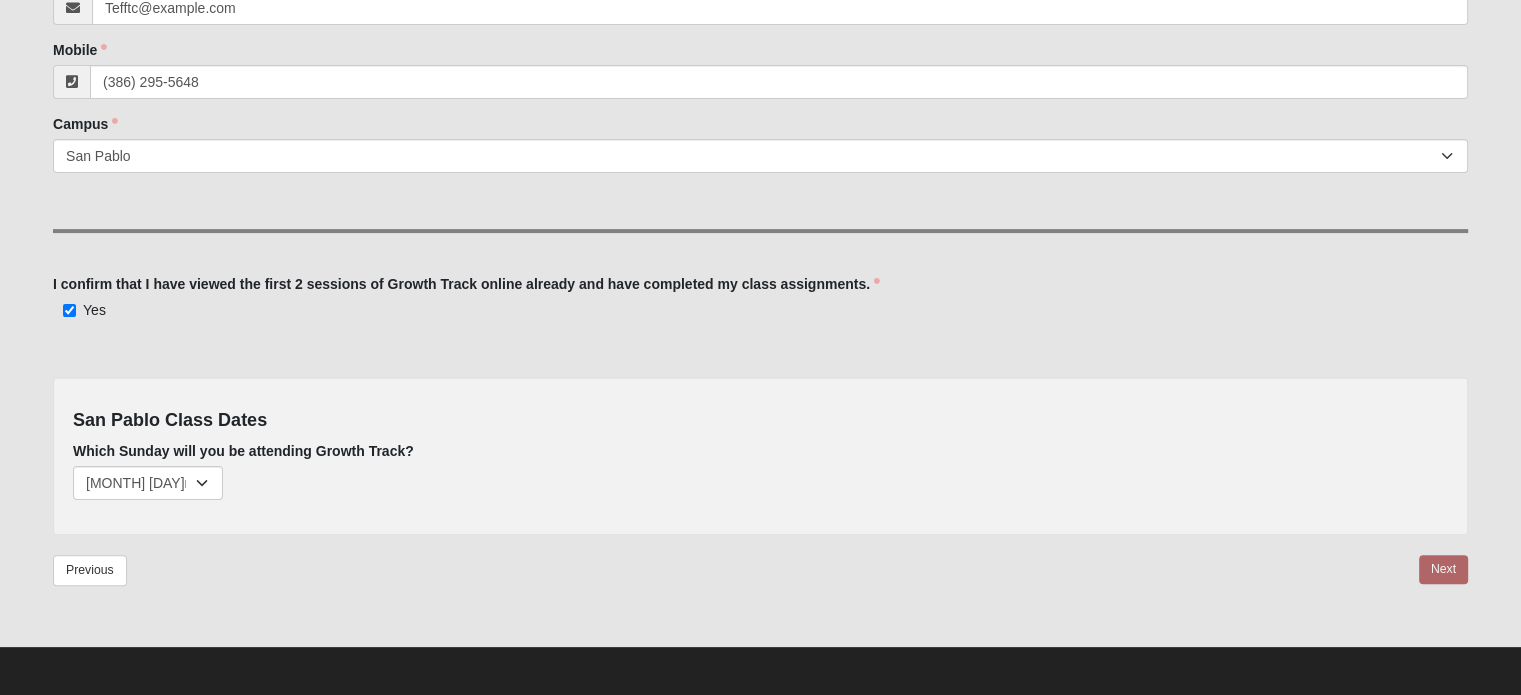 scroll, scrollTop: 0, scrollLeft: 0, axis: both 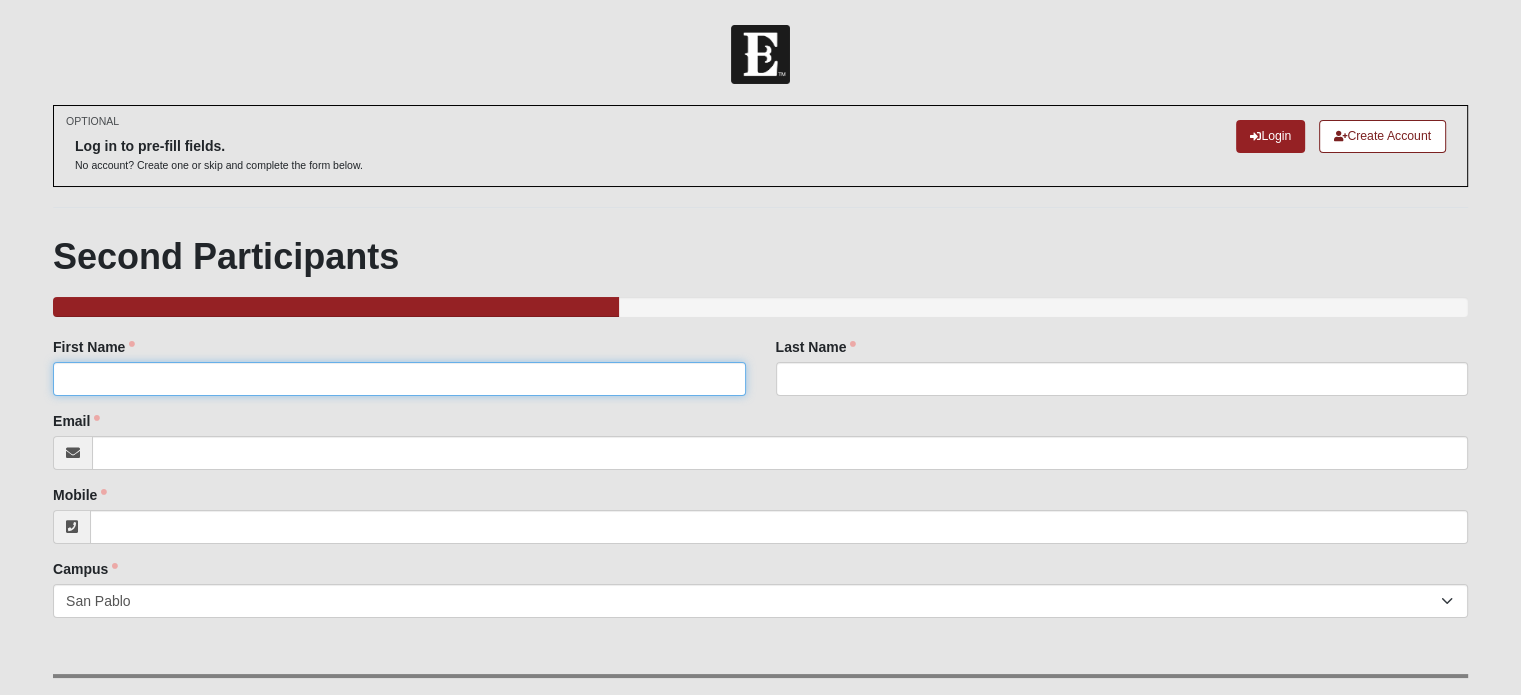 click on "First Name" at bounding box center (399, 379) 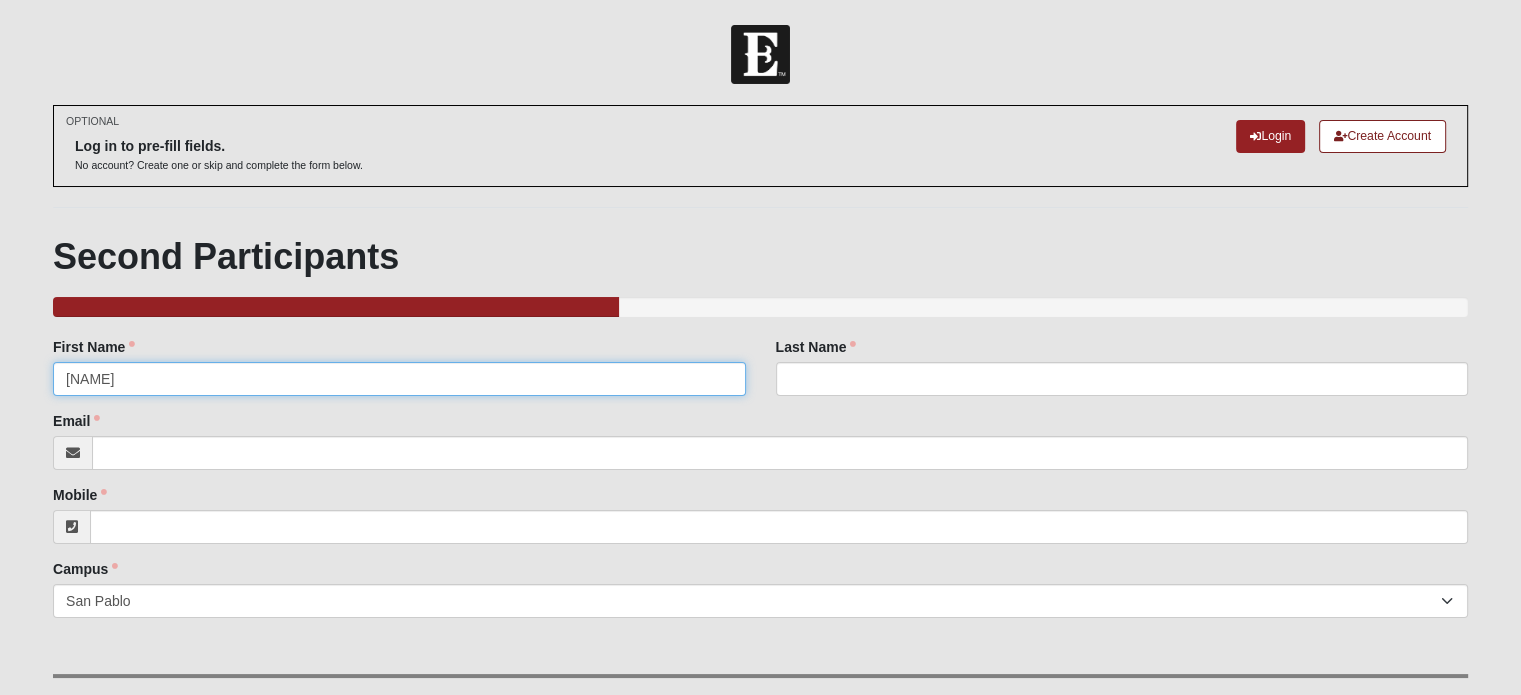 type on "[NAME]" 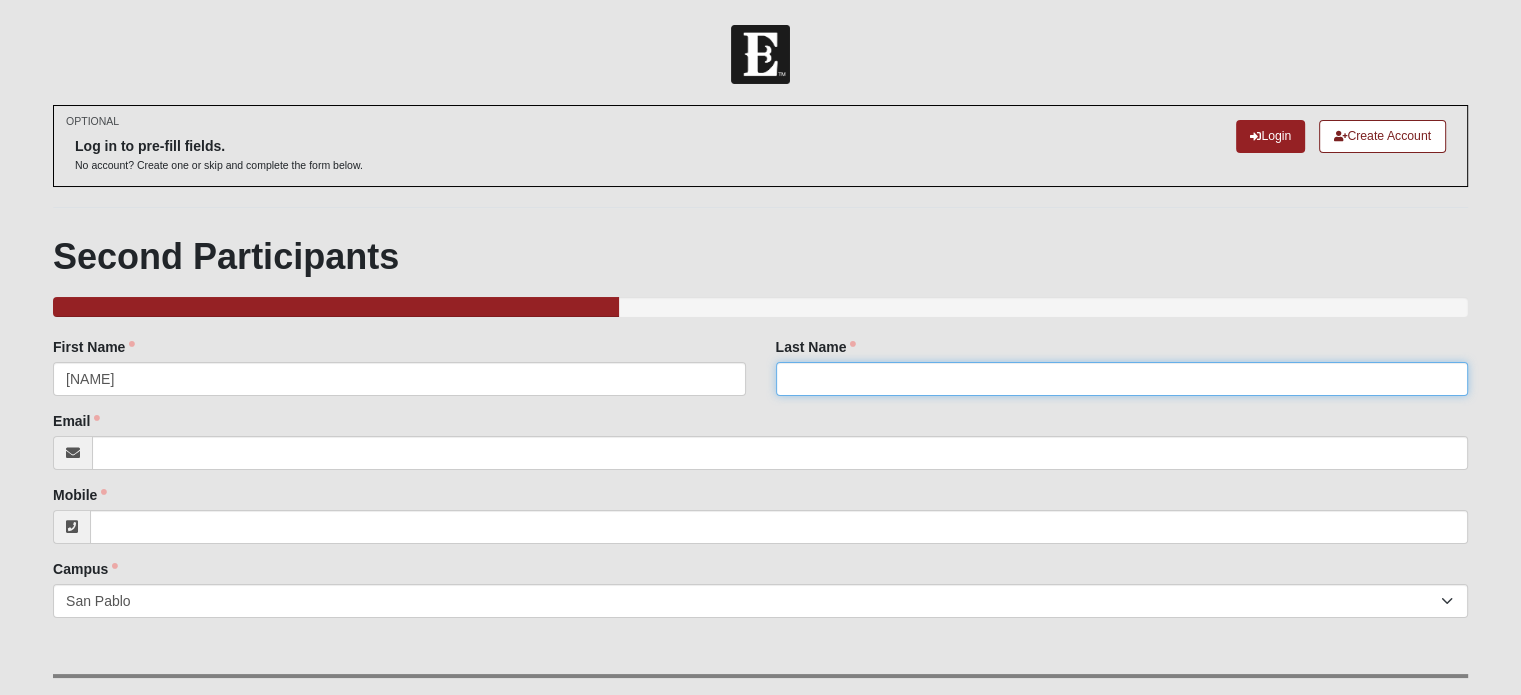 click on "Last Name" at bounding box center (1122, 379) 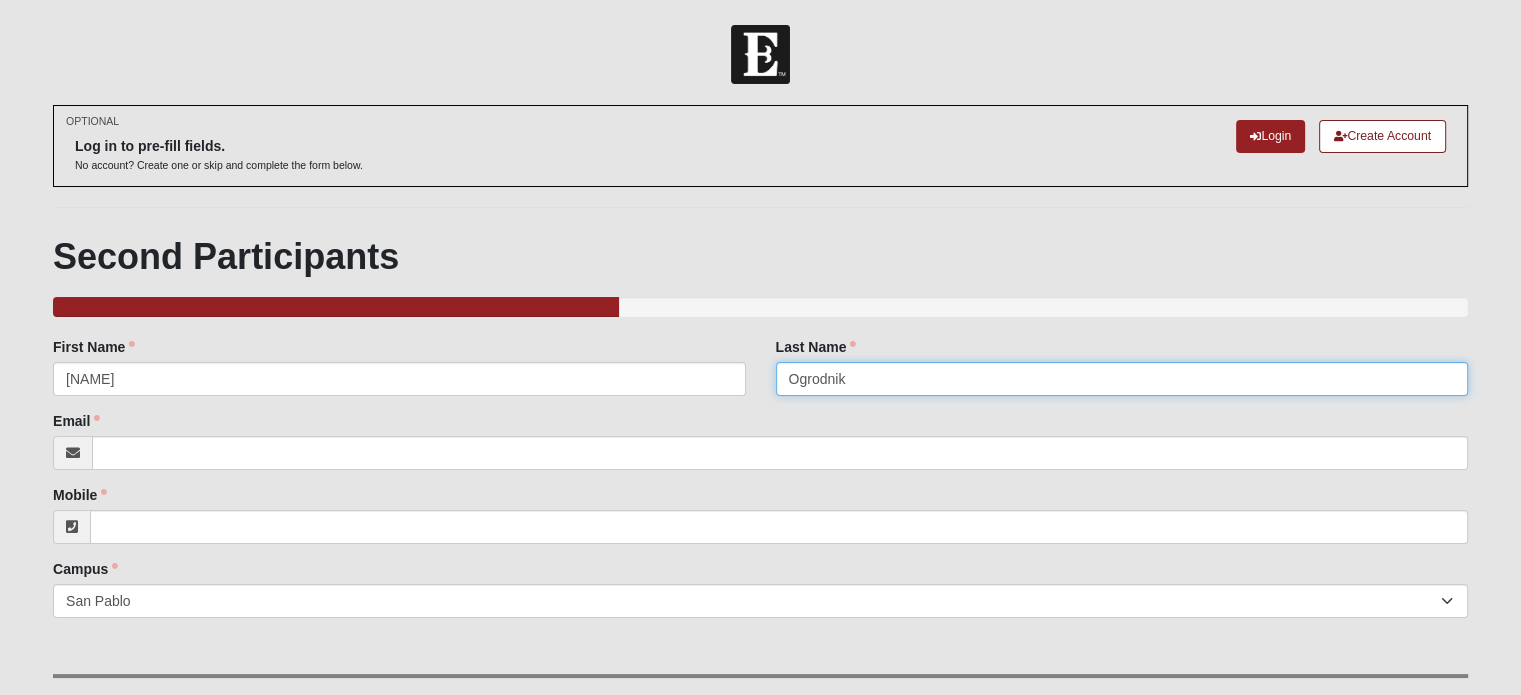 scroll, scrollTop: 40, scrollLeft: 0, axis: vertical 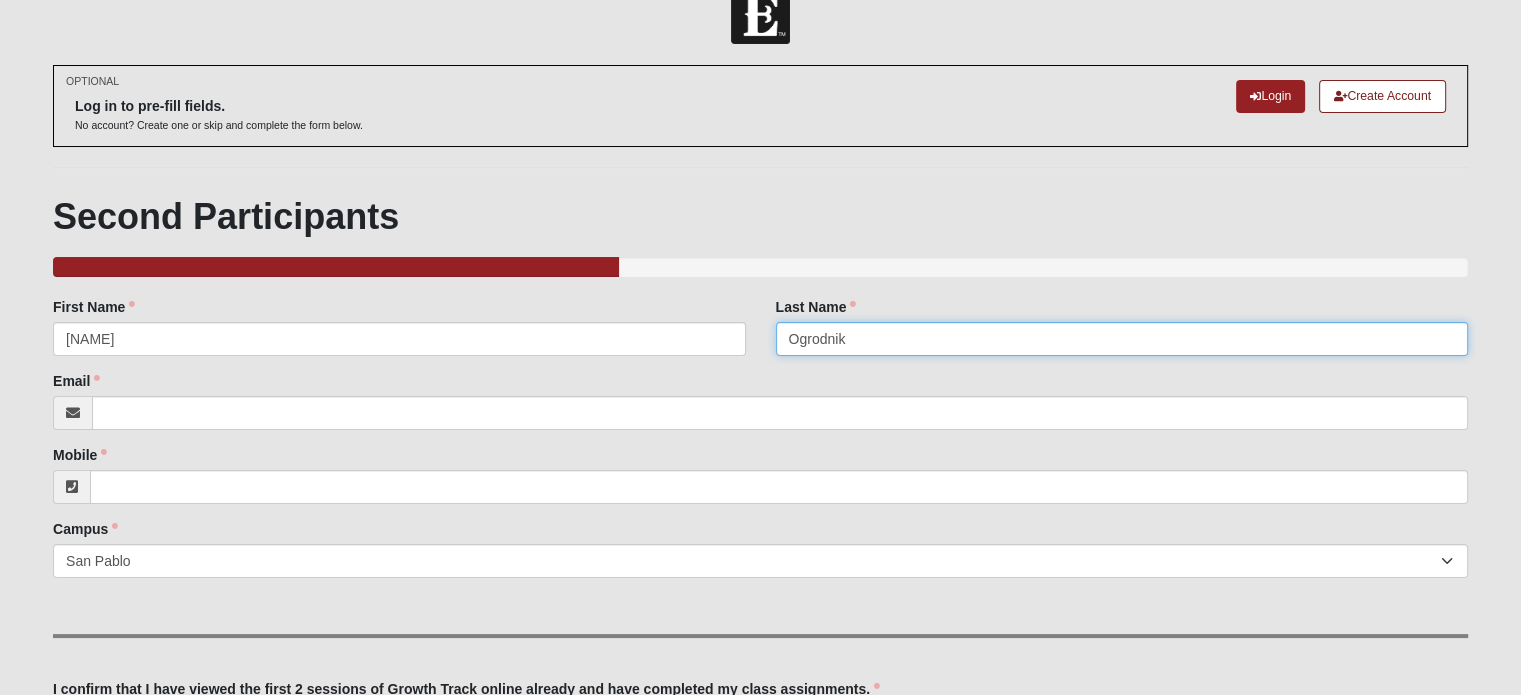 click on "Ogrodnik" at bounding box center [1122, 339] 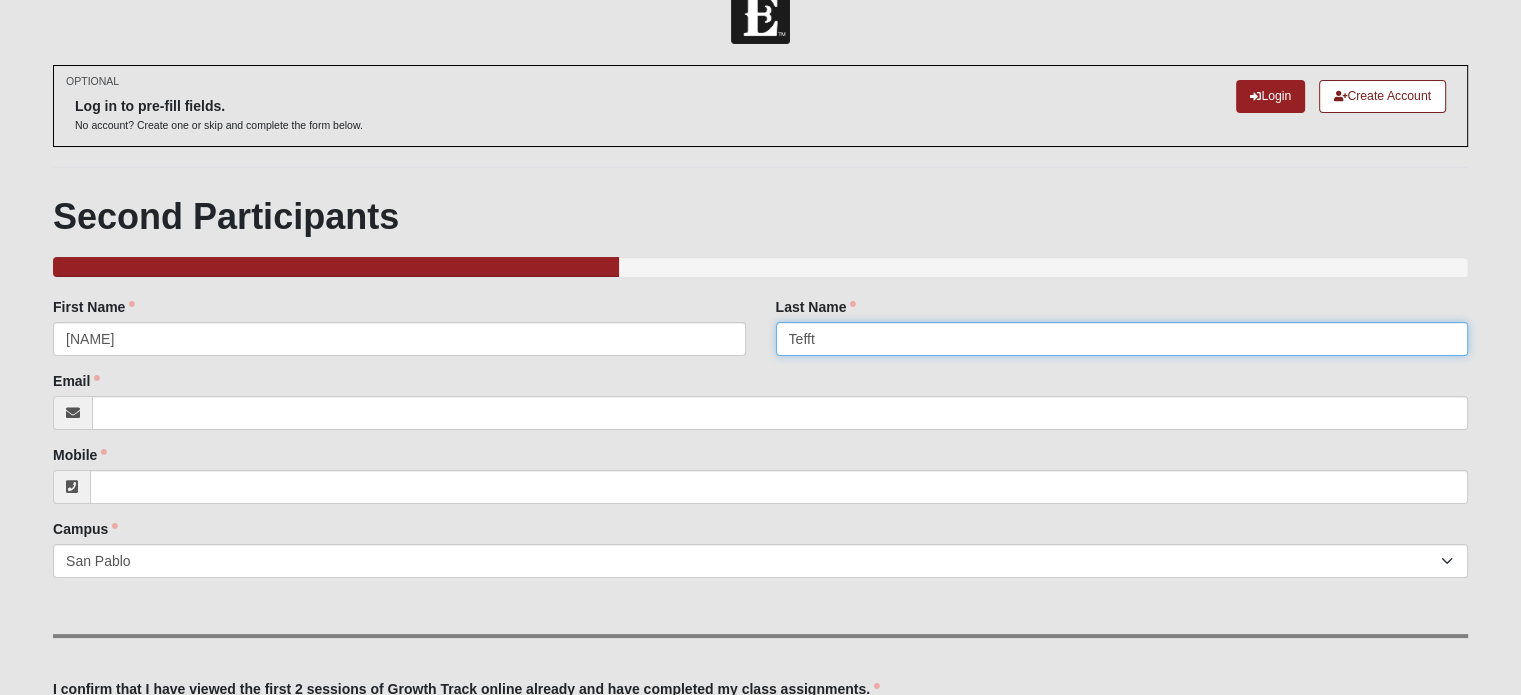 type on "Tefft" 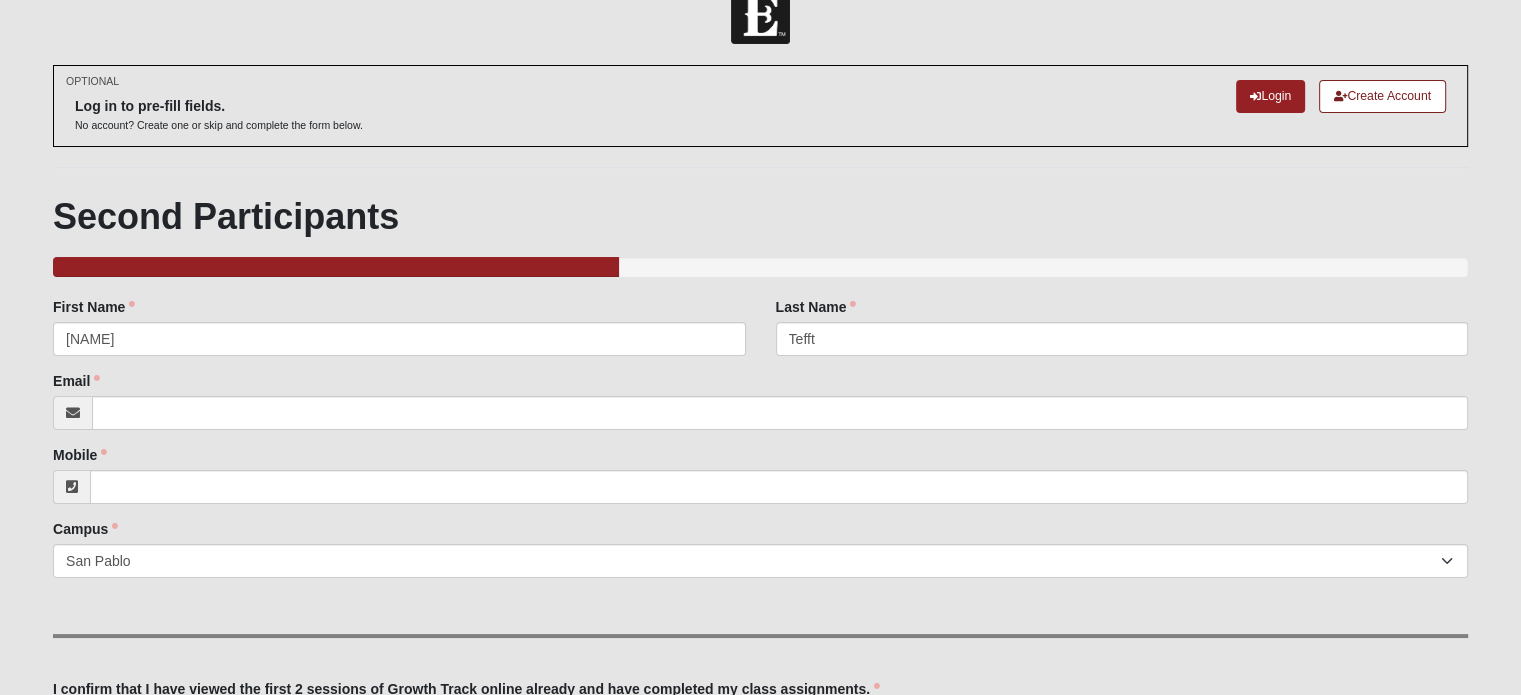 click on "Family Member to Register
First Name
Erin
First Name is required.
Last Name
Tefft
Last Name is required.
Email
Email address is not valid
Email is required.
Mobile
Mobile is required.
Campus
Arlington
Baymeadows
Eleven22 Online
Fleming Island
Jesup
Mandarin
North Jax
Orange Park
Outpost
Palatka (Coming Soon)
Ponte Vedra
San Pablo
St. Johns
St. Augustine (Coming Soon)
Wildlight
NONE
Campus is required.
I confirm that I have viewed the first 2 sessions of Growth Track online already and have completed my class assignments.
Yes" at bounding box center (760, 618) 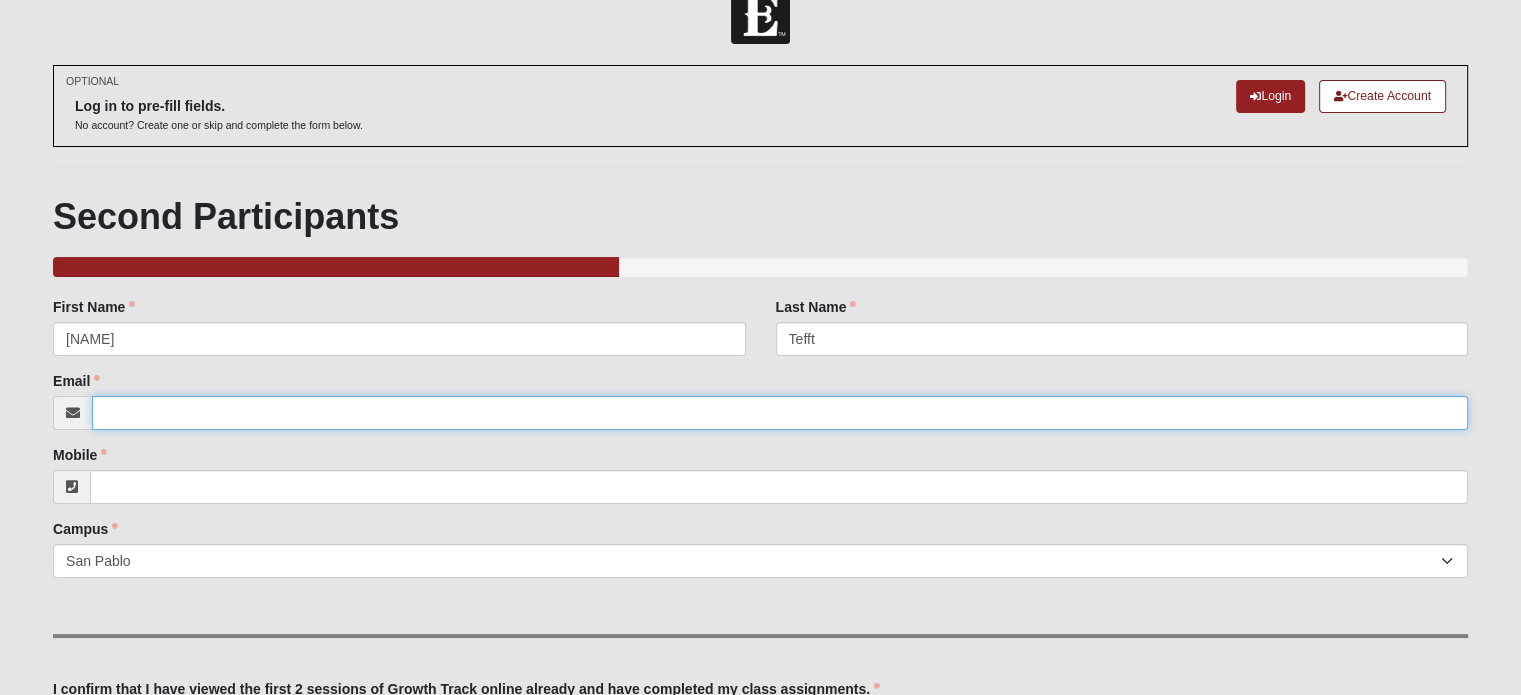 click on "Email" at bounding box center (780, 413) 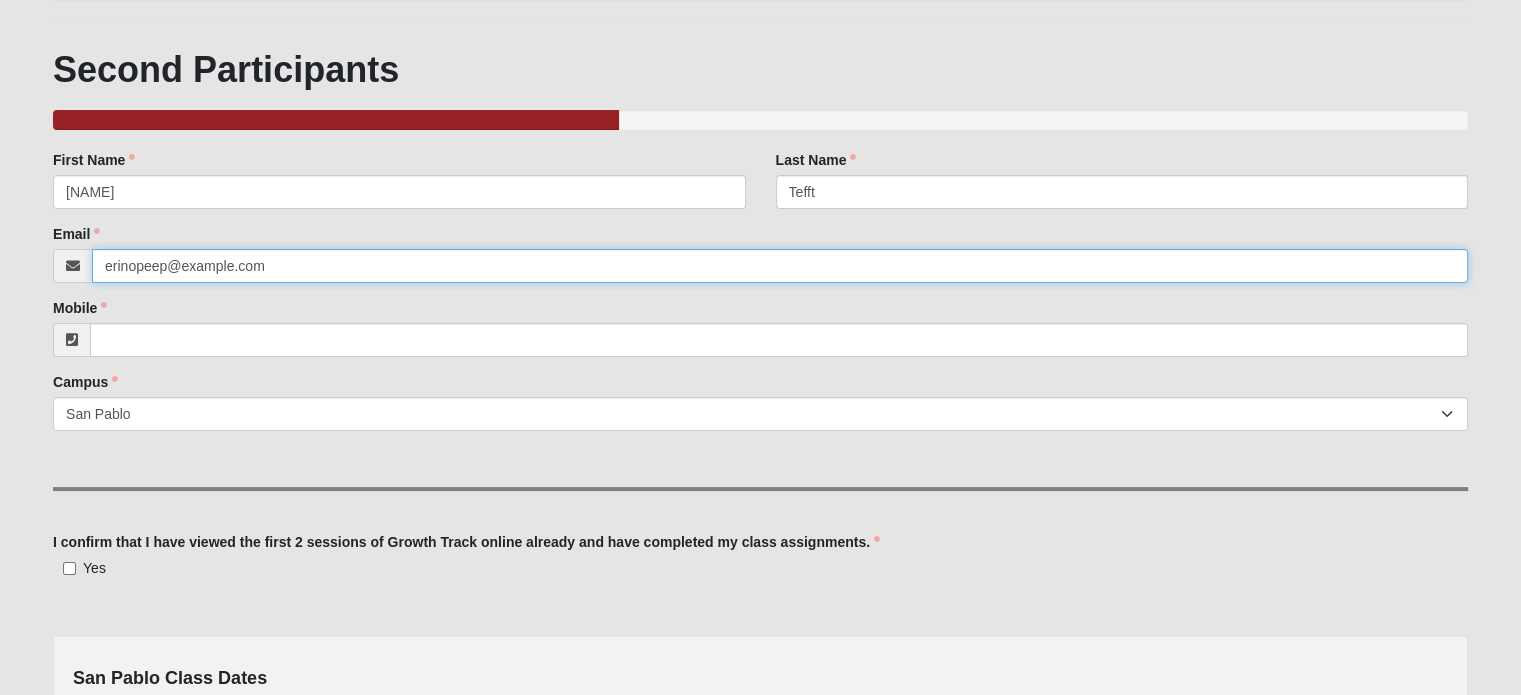 scroll, scrollTop: 188, scrollLeft: 0, axis: vertical 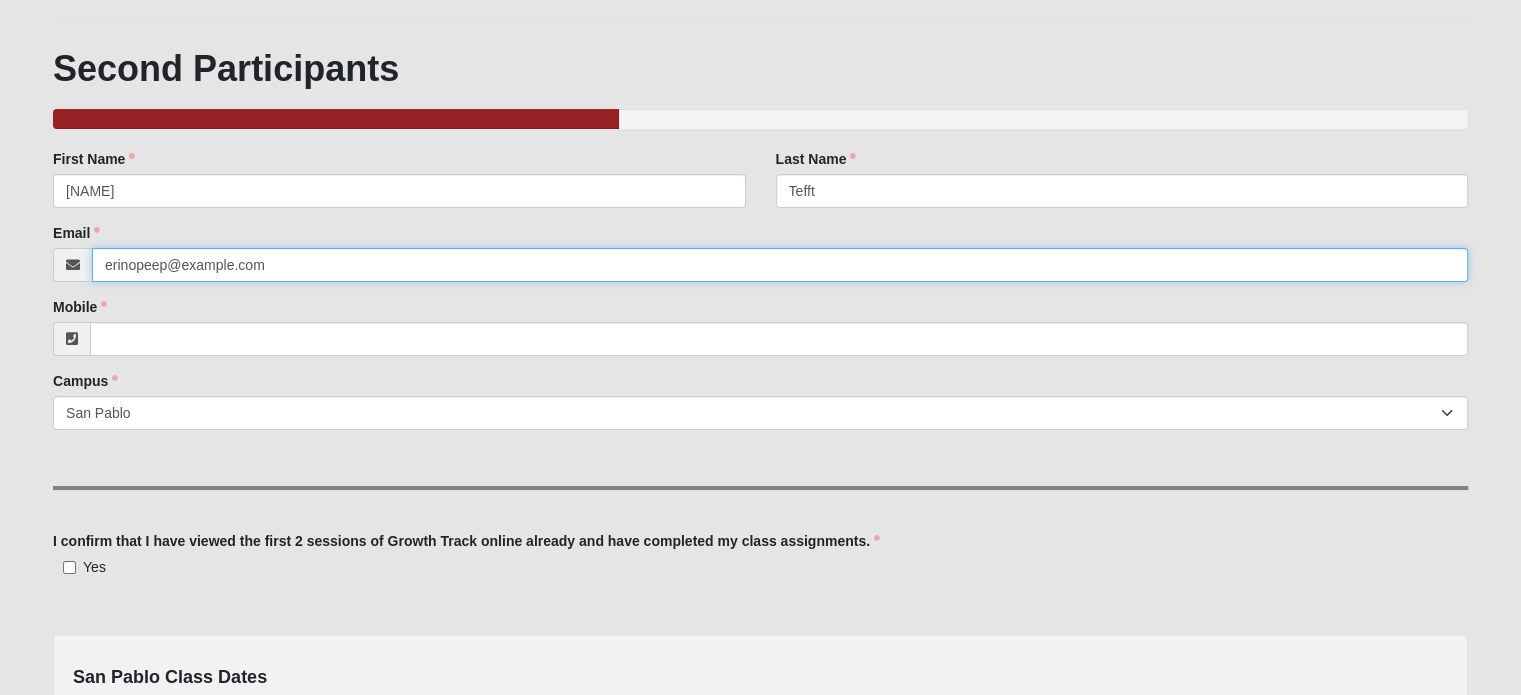 type on "erinopeep@example.com" 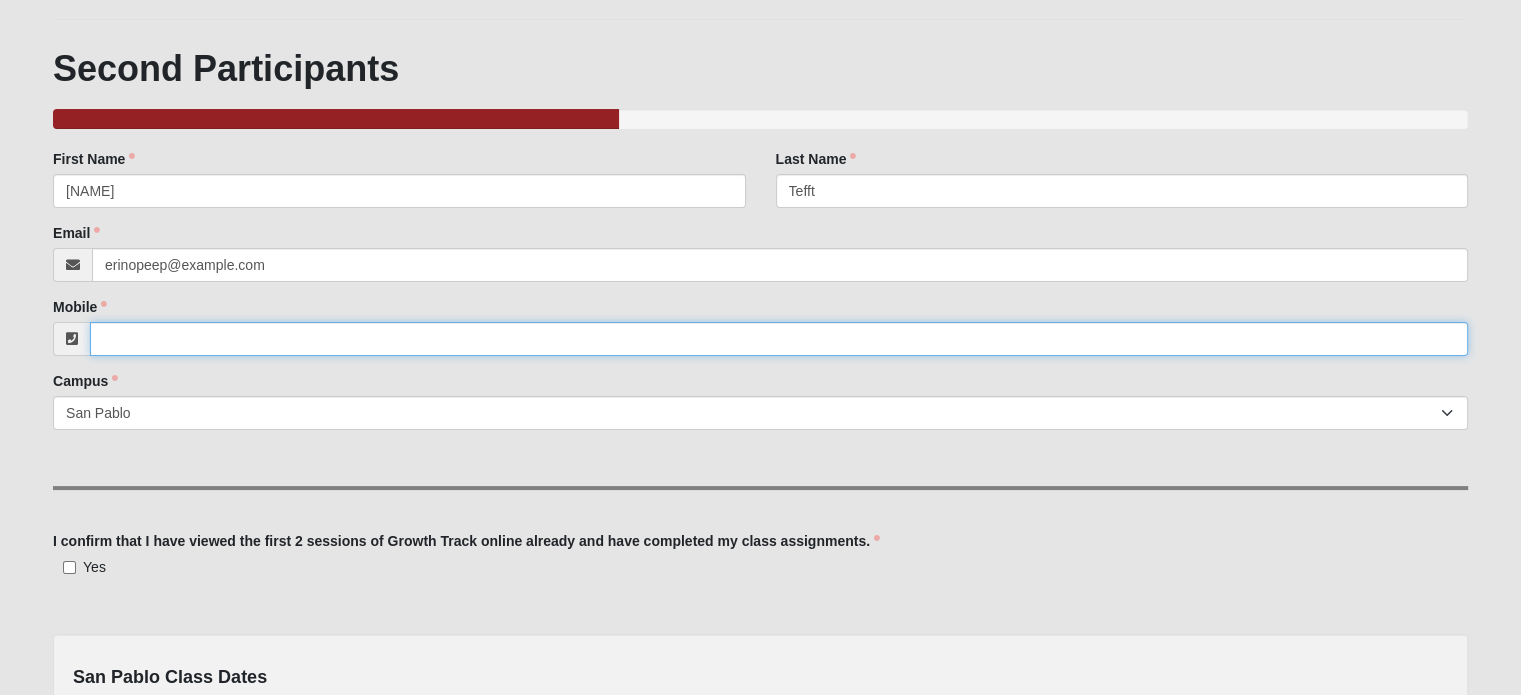 click on "Mobile" at bounding box center [779, 339] 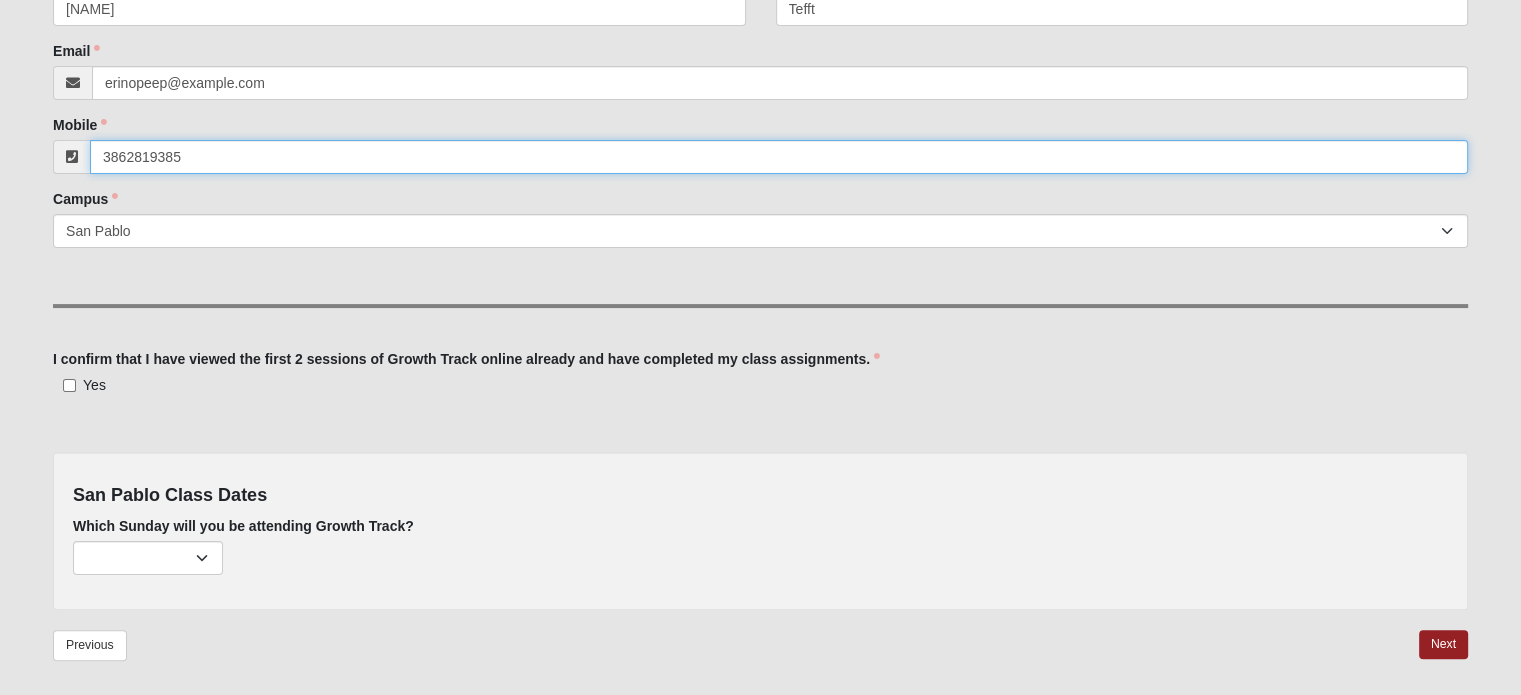 scroll, scrollTop: 371, scrollLeft: 0, axis: vertical 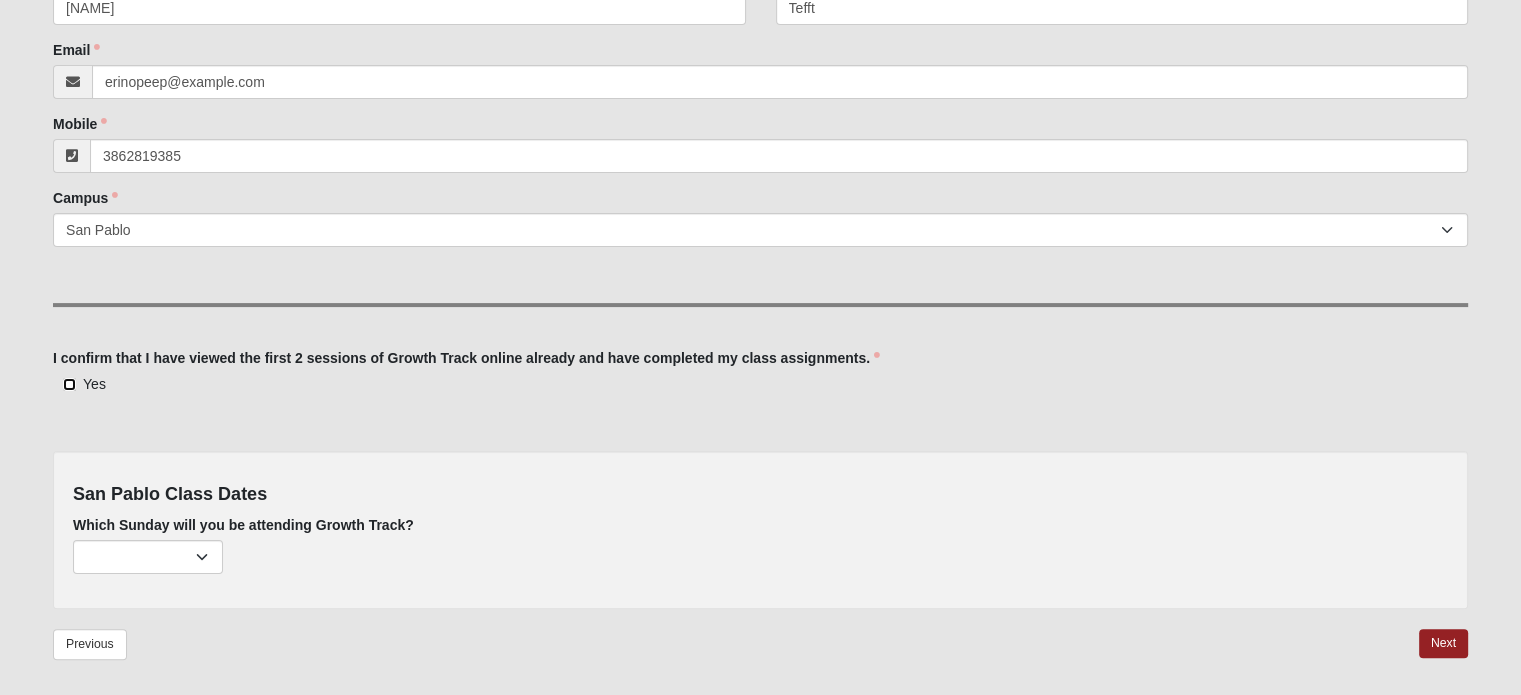 type on "(386) 281-9385" 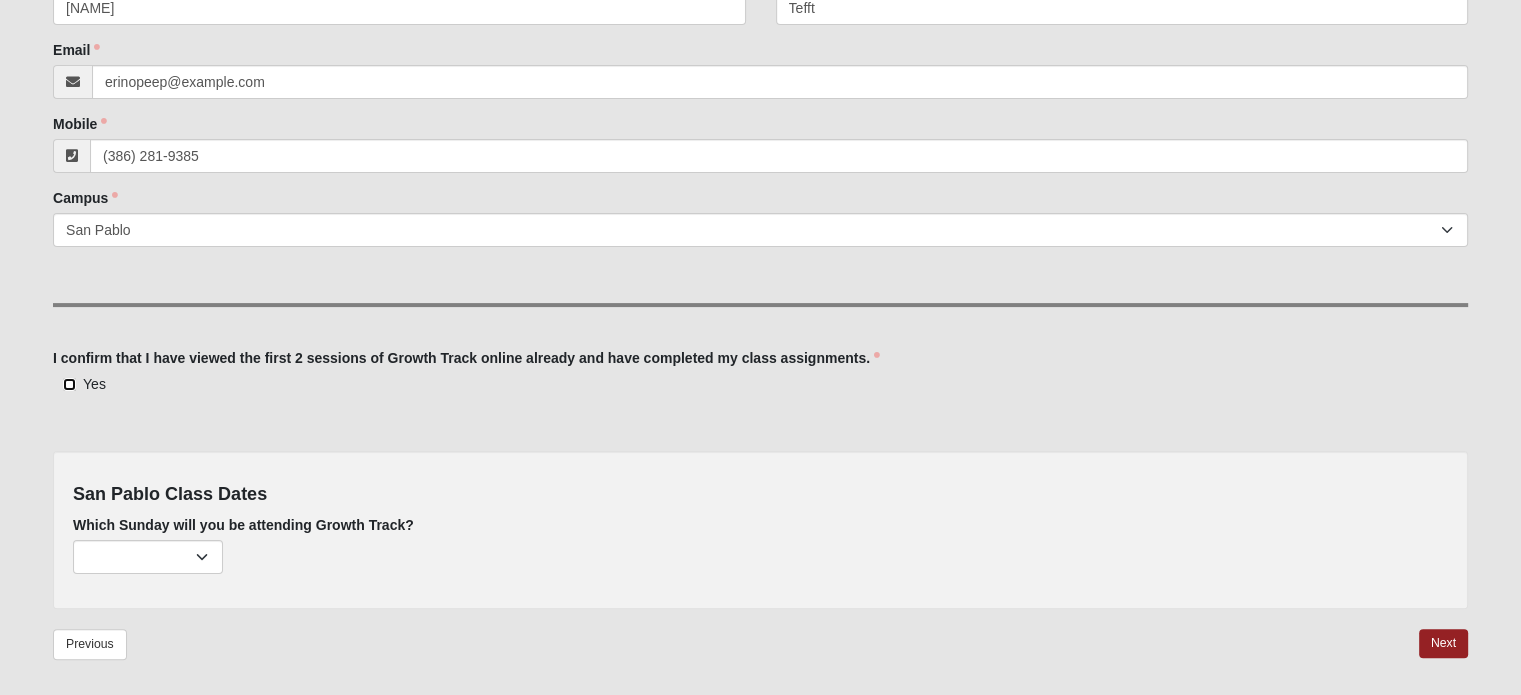 click on "Yes" at bounding box center (69, 384) 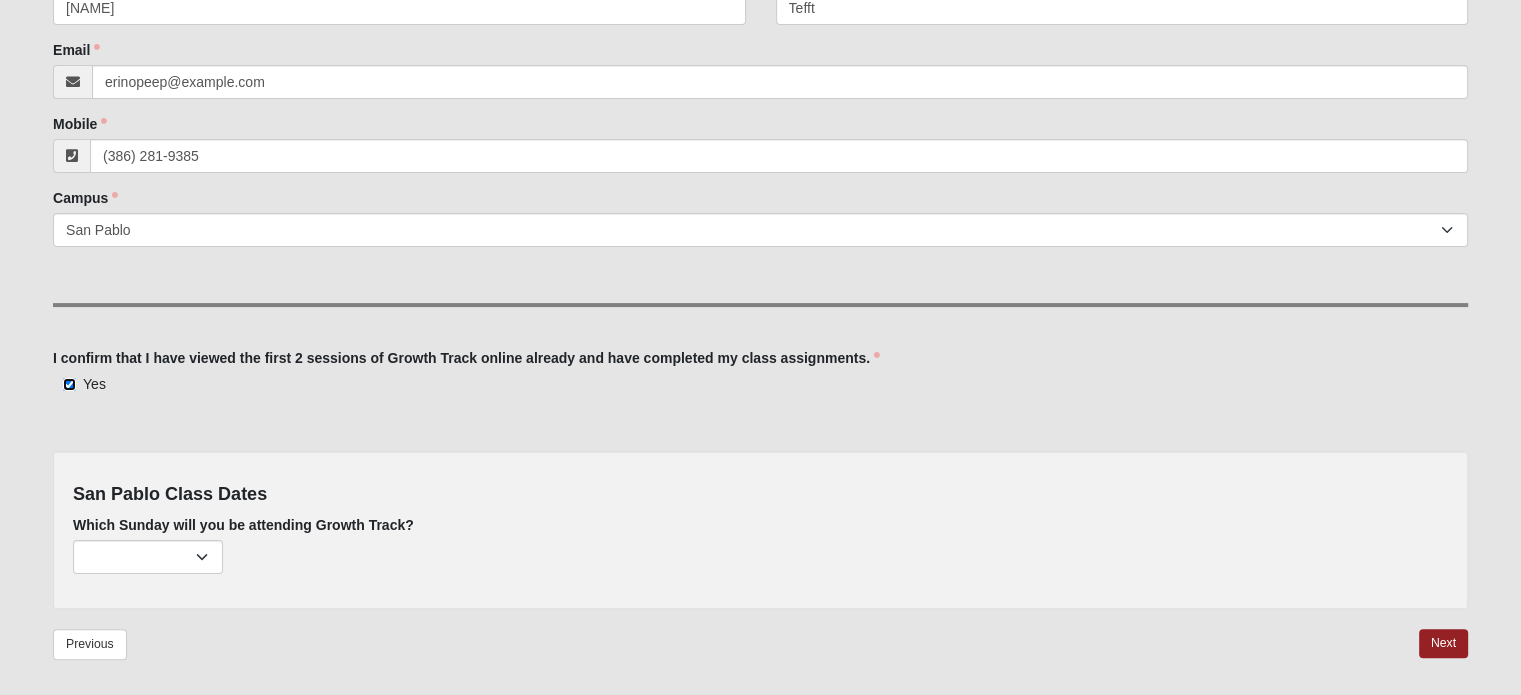 scroll, scrollTop: 445, scrollLeft: 0, axis: vertical 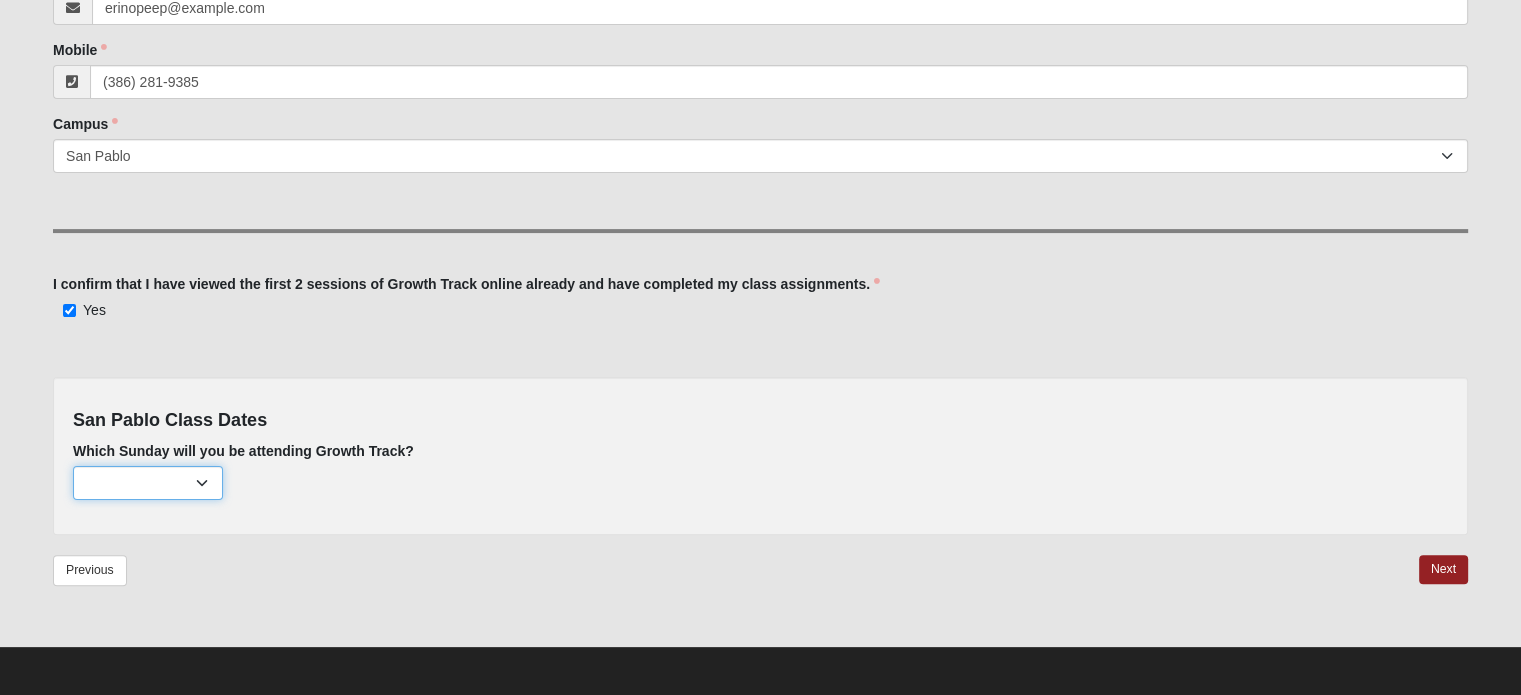click on "[MONTH] [DAY]rd (172 remaining)
[MONTH] [DAY]th (216 remaining)
[MONTH] [DAY]th (224 remaining)
[MONTH] [DAY]nd (225 remaining)
[MONTH] [DAY]th (225 remaining)" at bounding box center (148, 483) 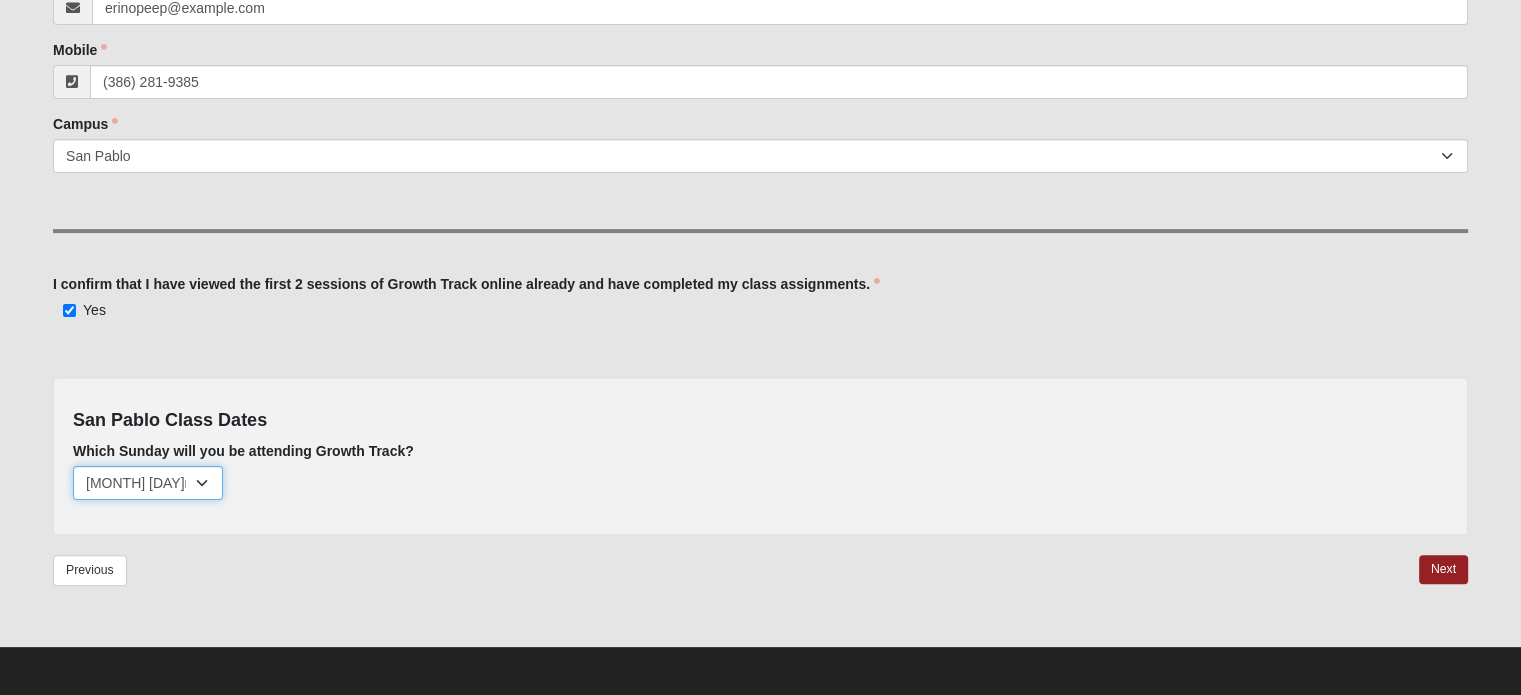 click on "[MONTH] [DAY]rd (172 remaining)
[MONTH] [DAY]th (216 remaining)
[MONTH] [DAY]th (224 remaining)
[MONTH] [DAY]nd (225 remaining)
[MONTH] [DAY]th (225 remaining)" at bounding box center [148, 483] 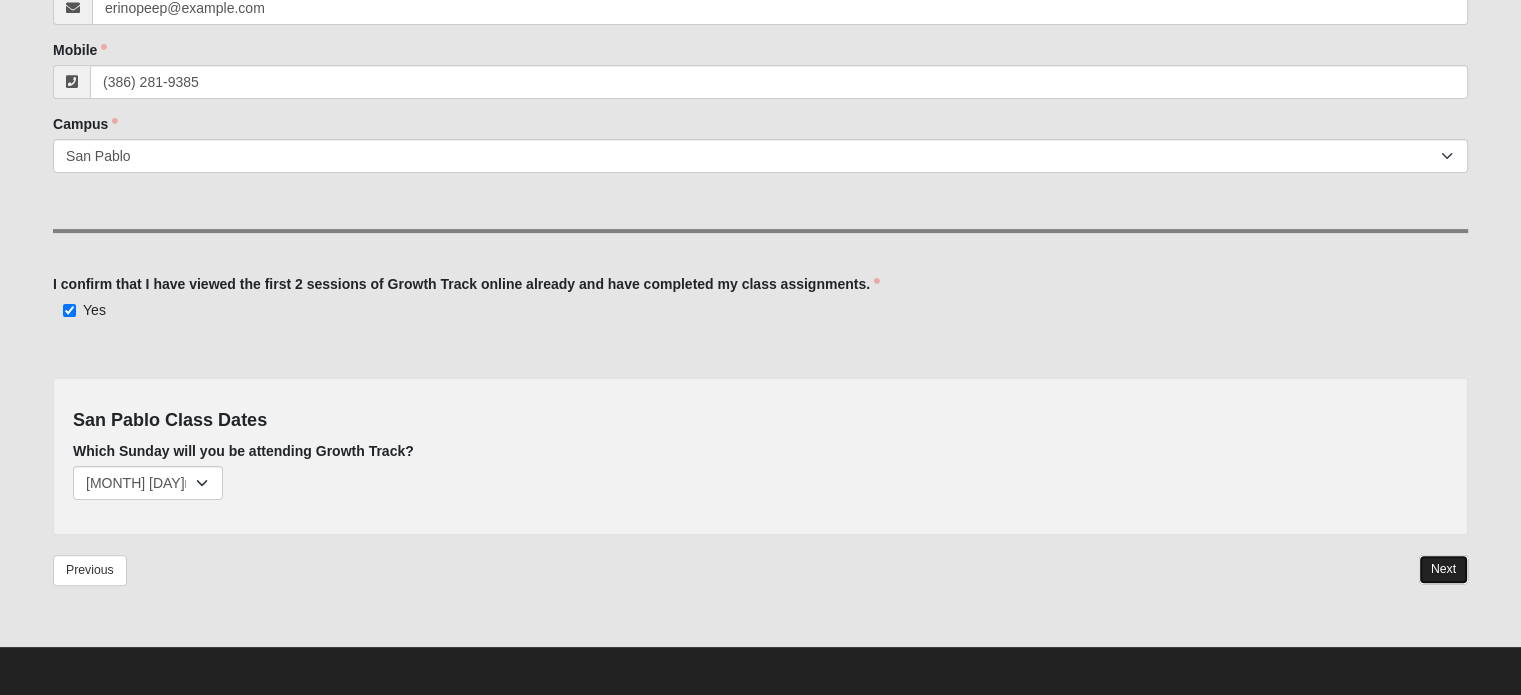 click on "Next" at bounding box center (1443, 569) 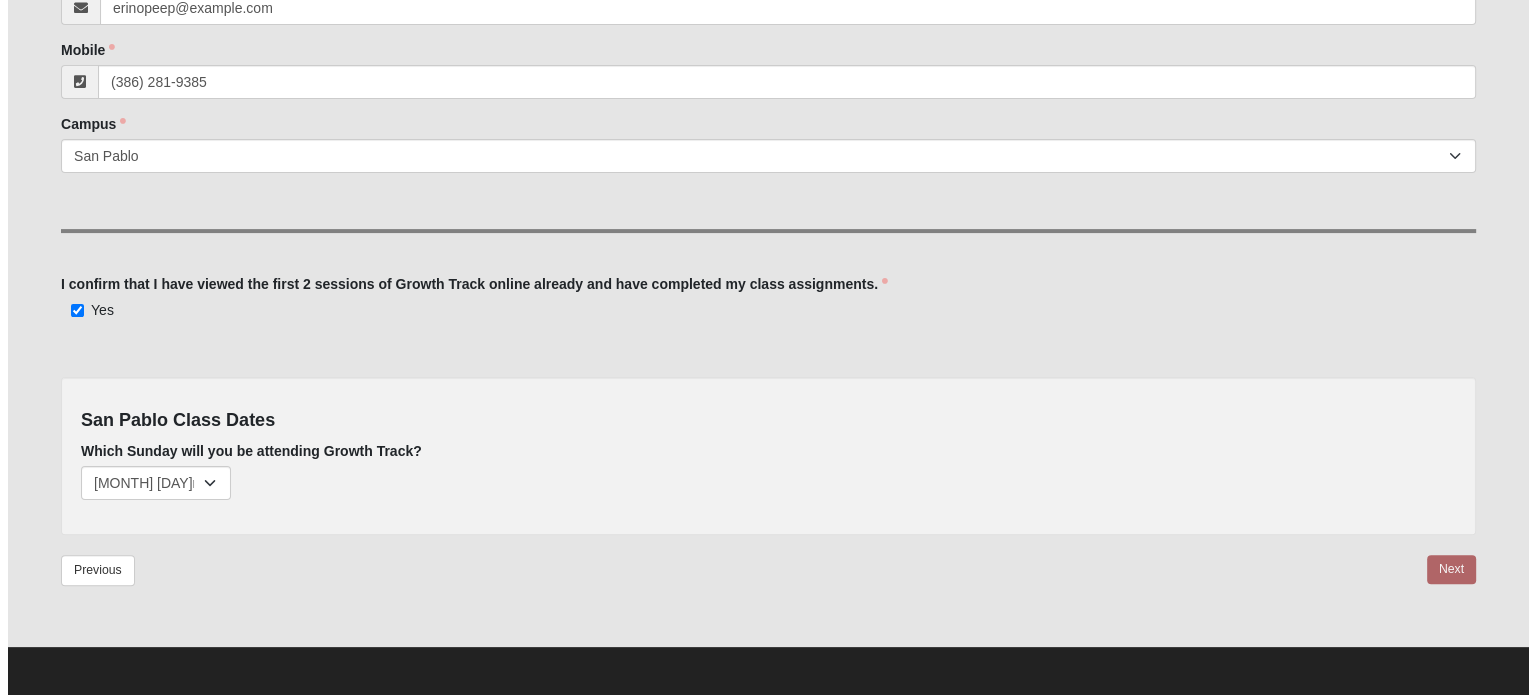 scroll, scrollTop: 0, scrollLeft: 0, axis: both 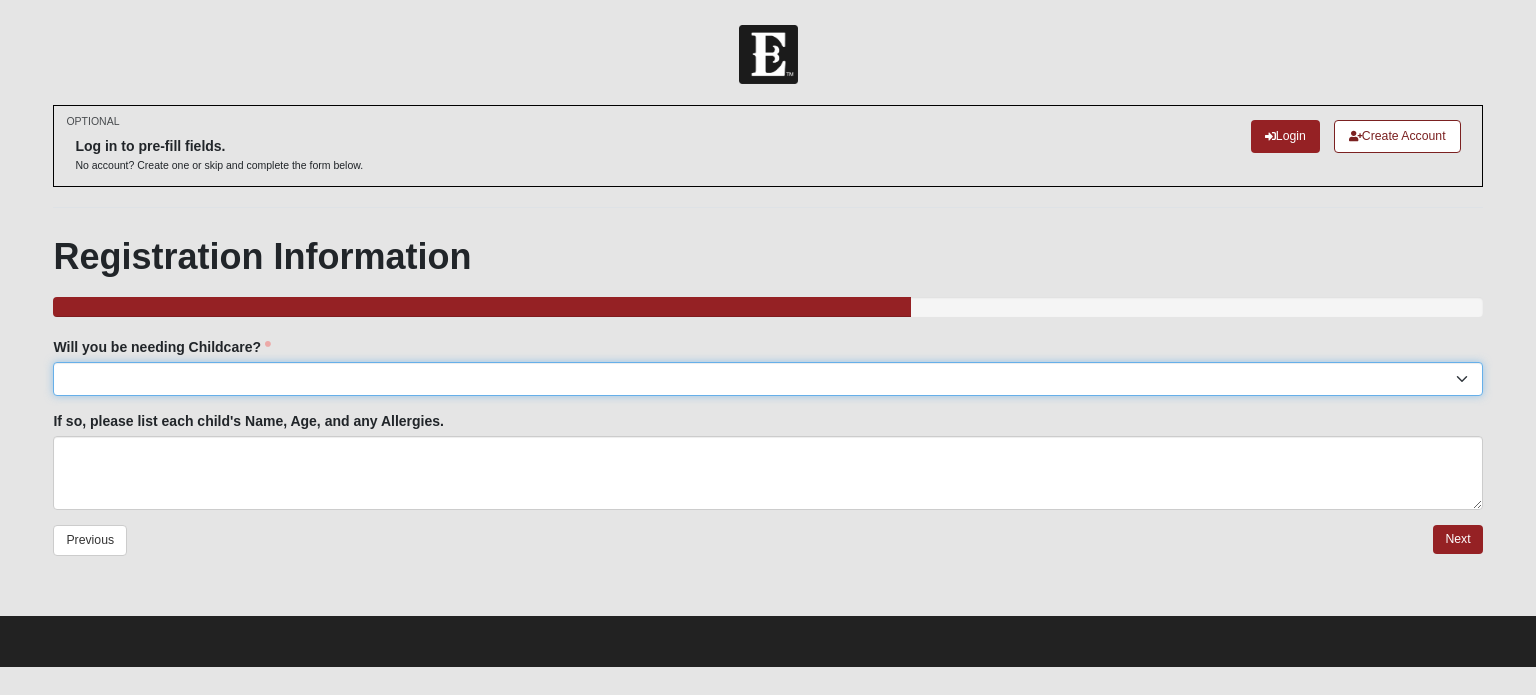 click on "Yes
No" at bounding box center [767, 379] 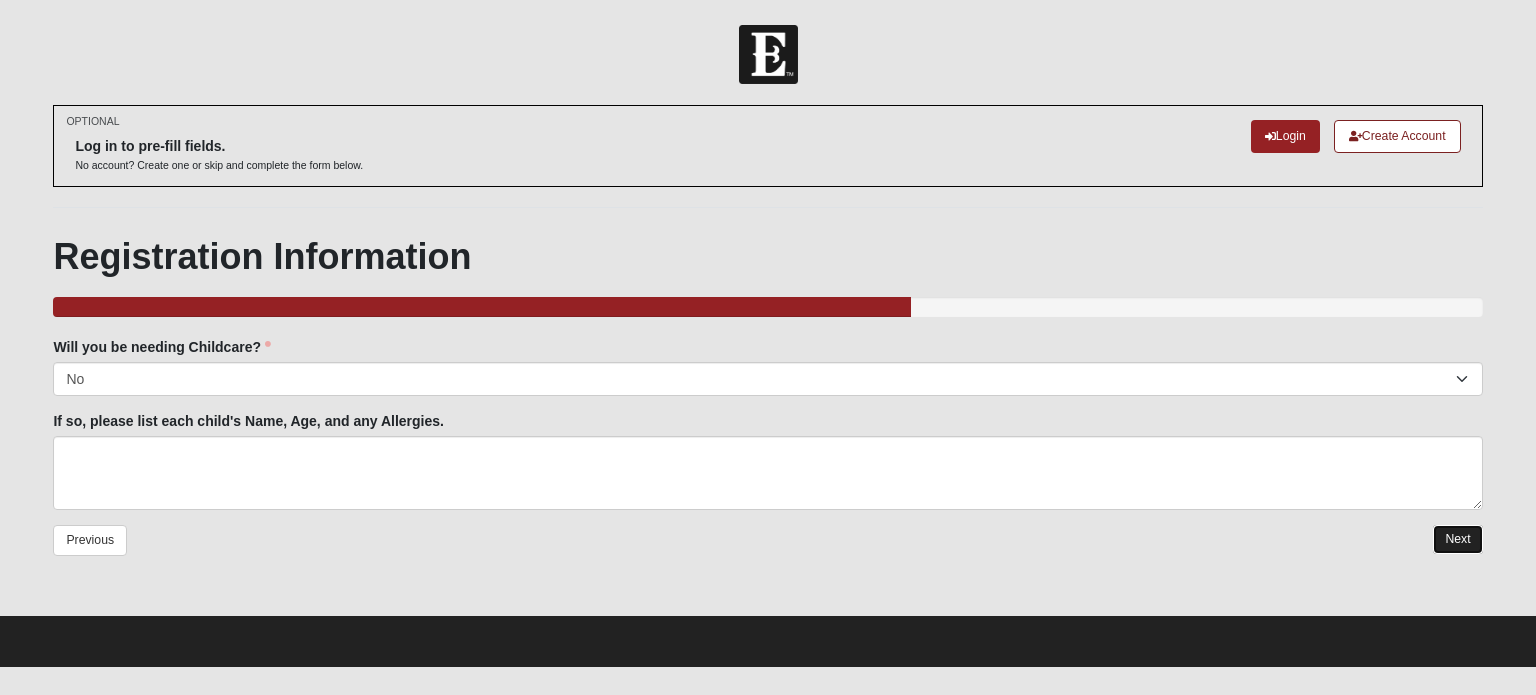 click on "Next" at bounding box center [1457, 539] 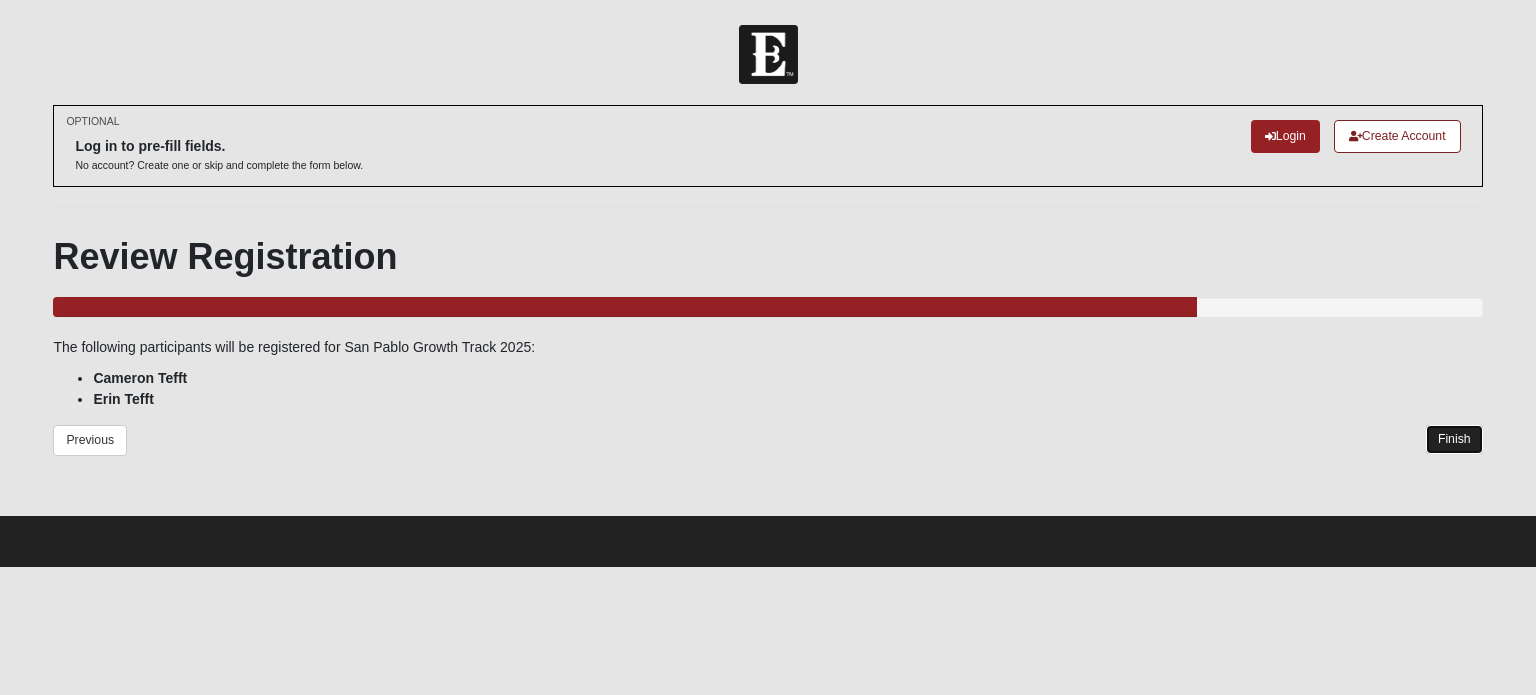 click on "Finish" at bounding box center [1454, 439] 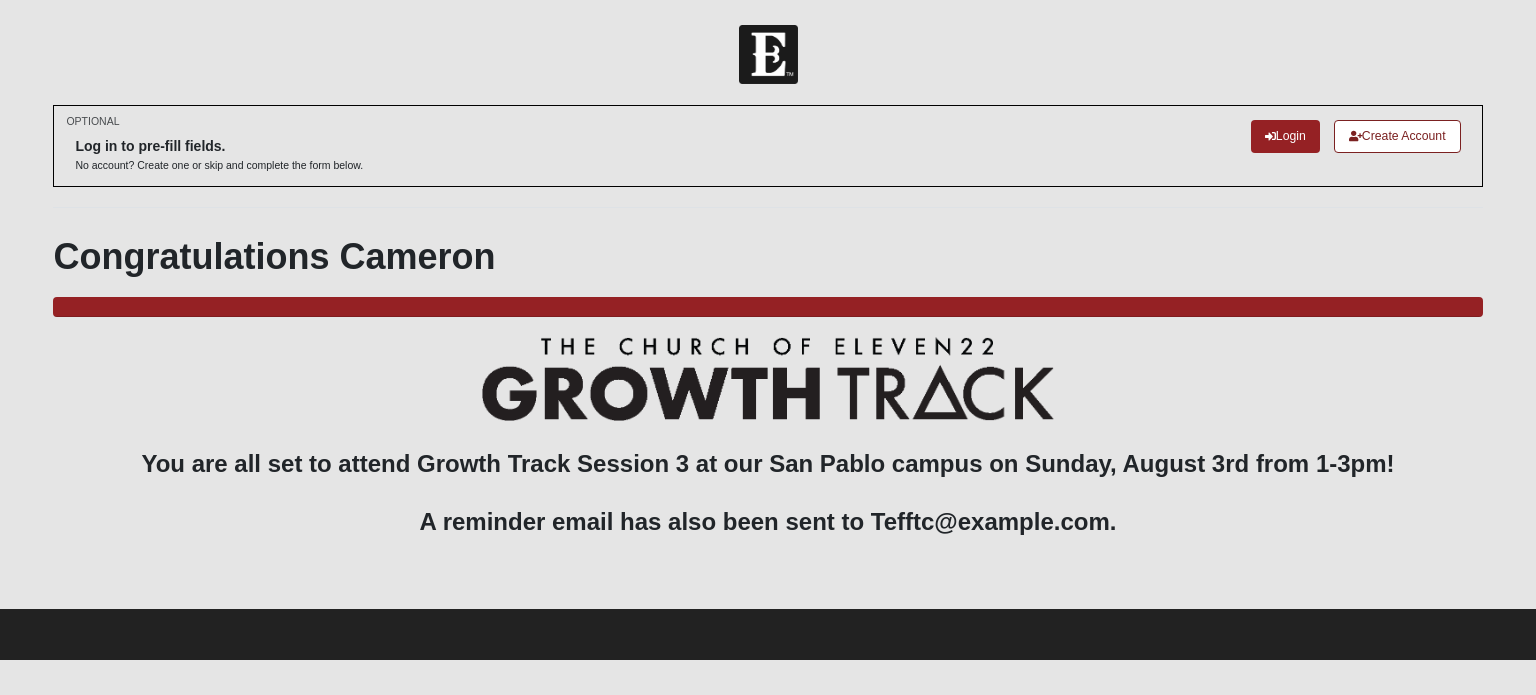click on "You are all set to attend Growth Track Session 3
at our San Pablo campus on Sunday,
August 3rd
from 1-3pm!
A reminder email has also been sent to Tefftc@example.com." at bounding box center [767, 451] 